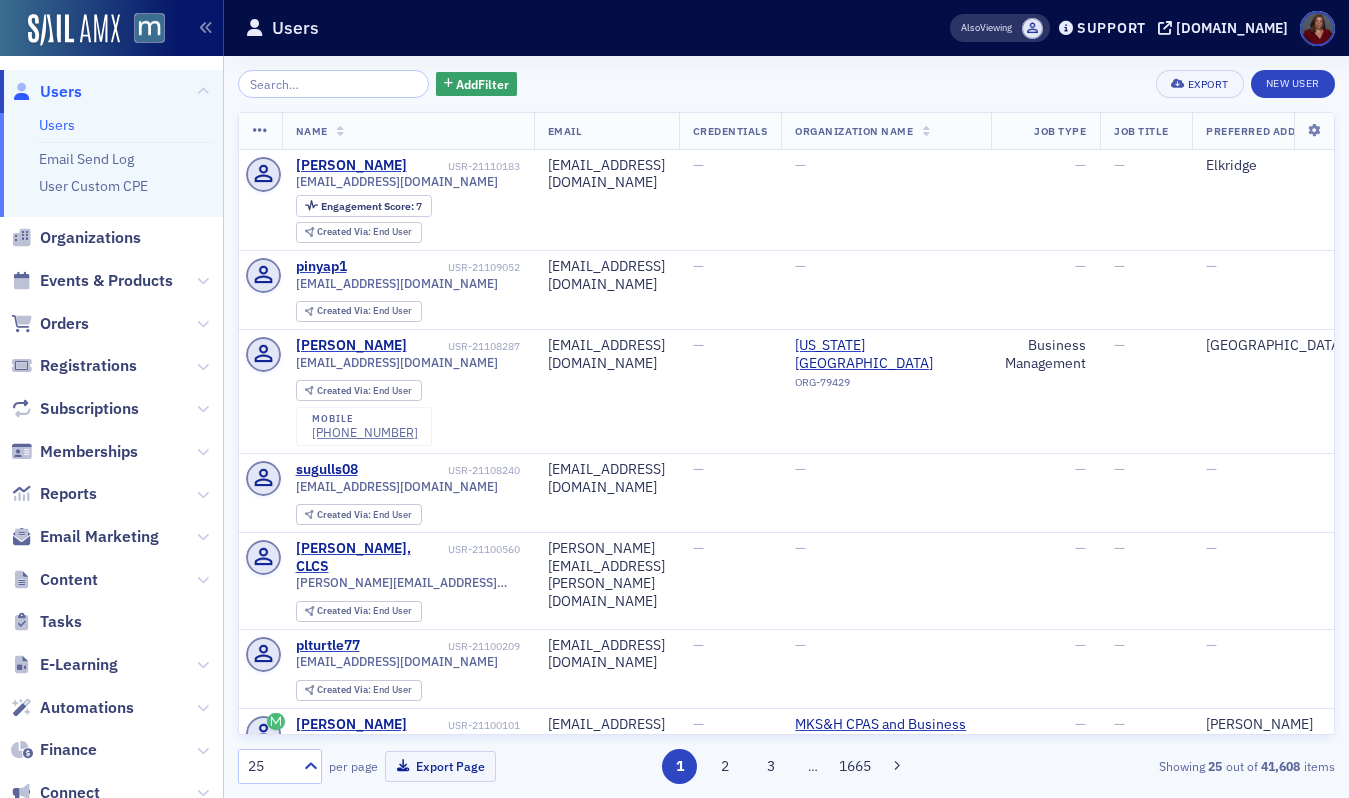 scroll, scrollTop: 0, scrollLeft: 0, axis: both 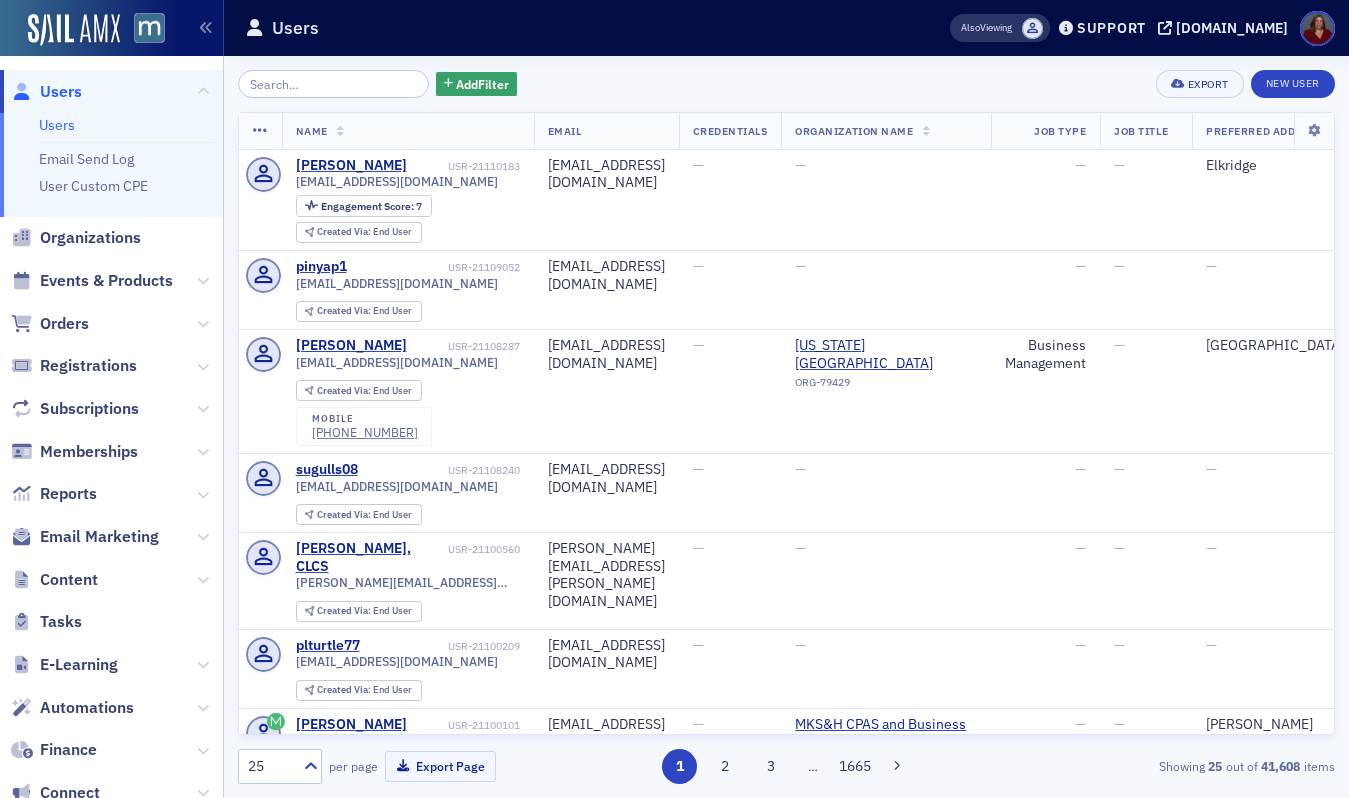 click 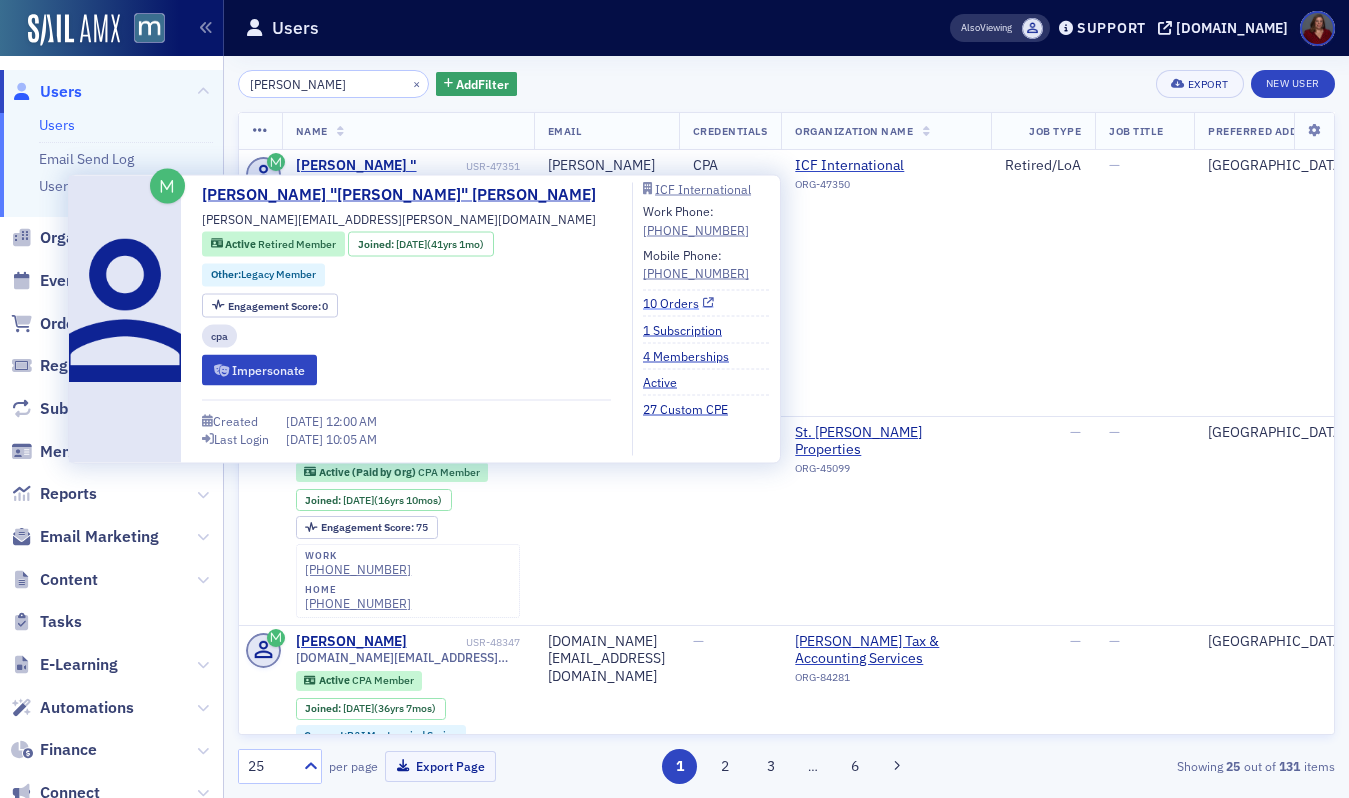 click on "10   Orders" at bounding box center [678, 303] 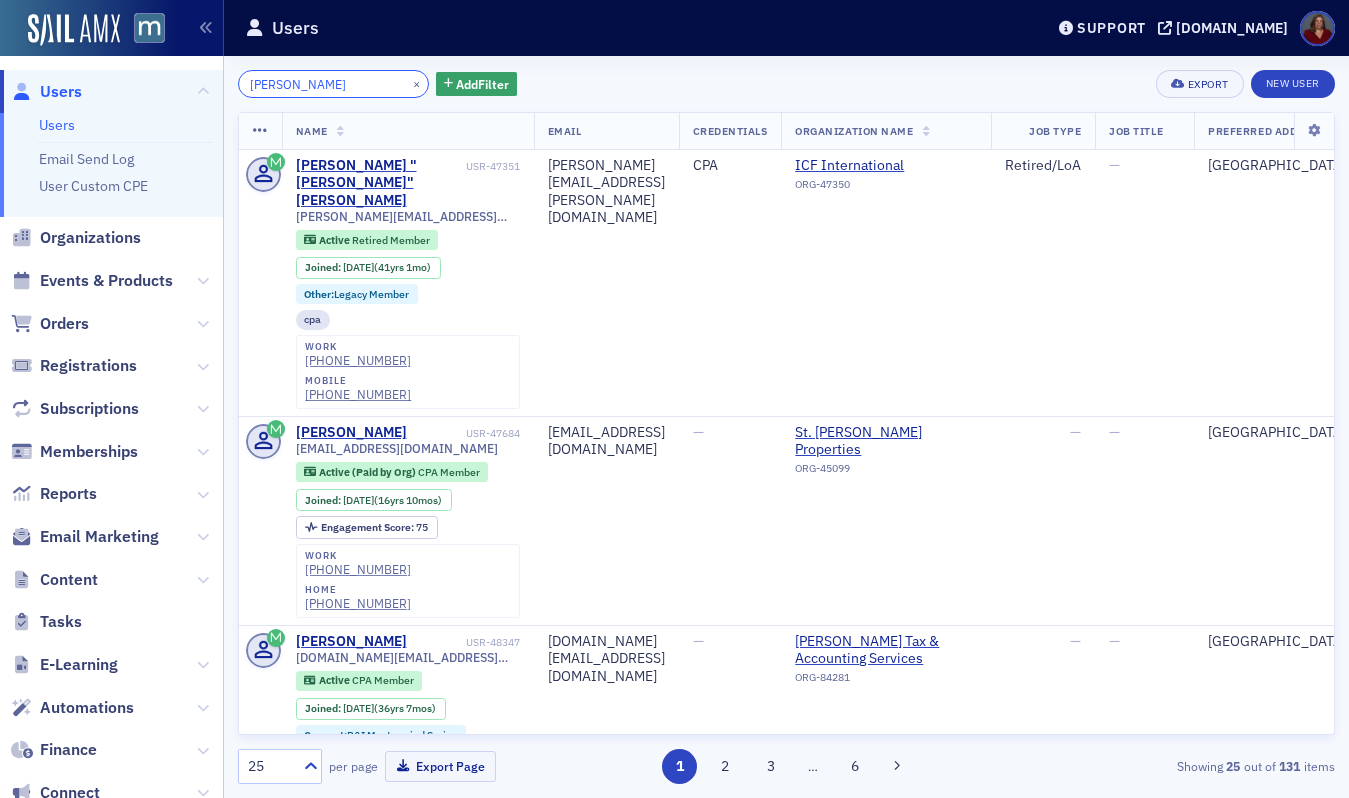 drag, startPoint x: 332, startPoint y: 85, endPoint x: 226, endPoint y: 85, distance: 106 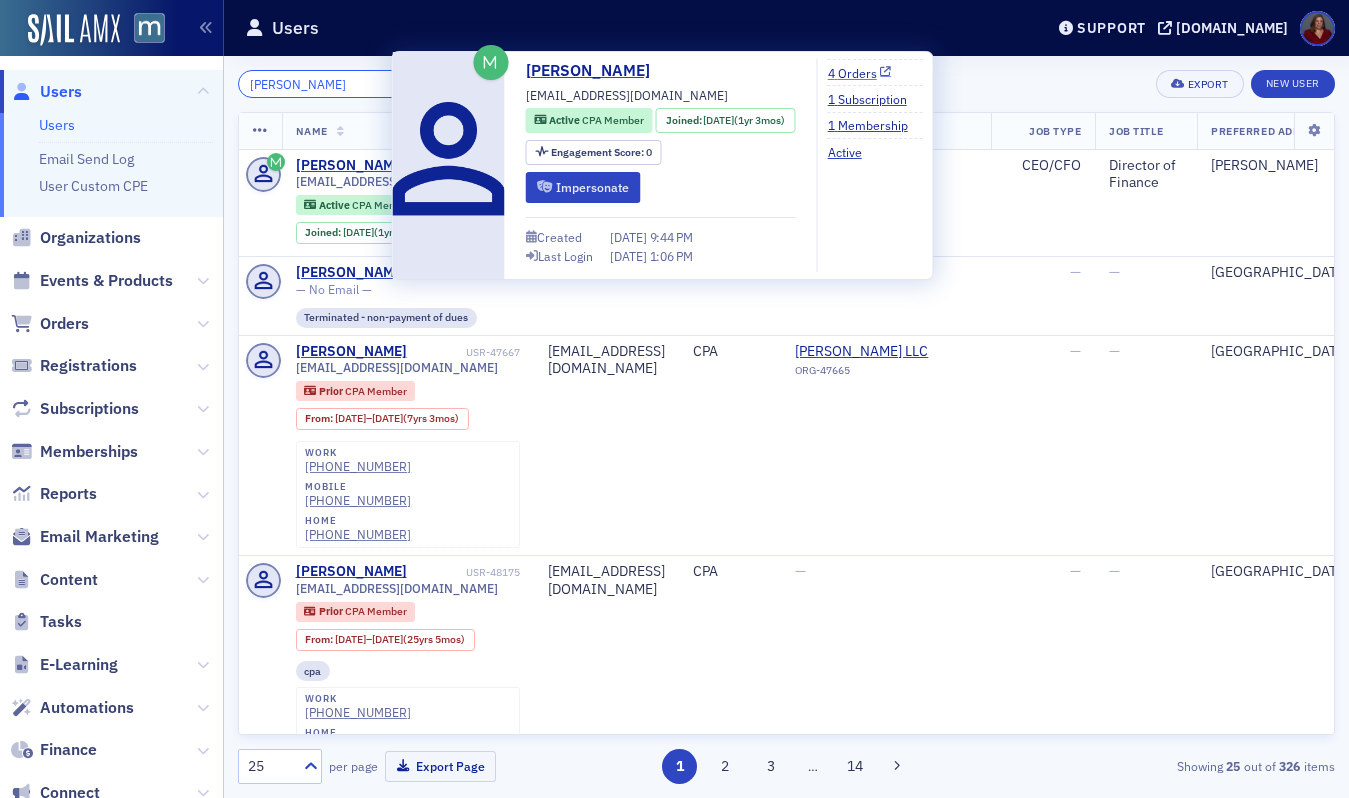 type on "Mary Childress" 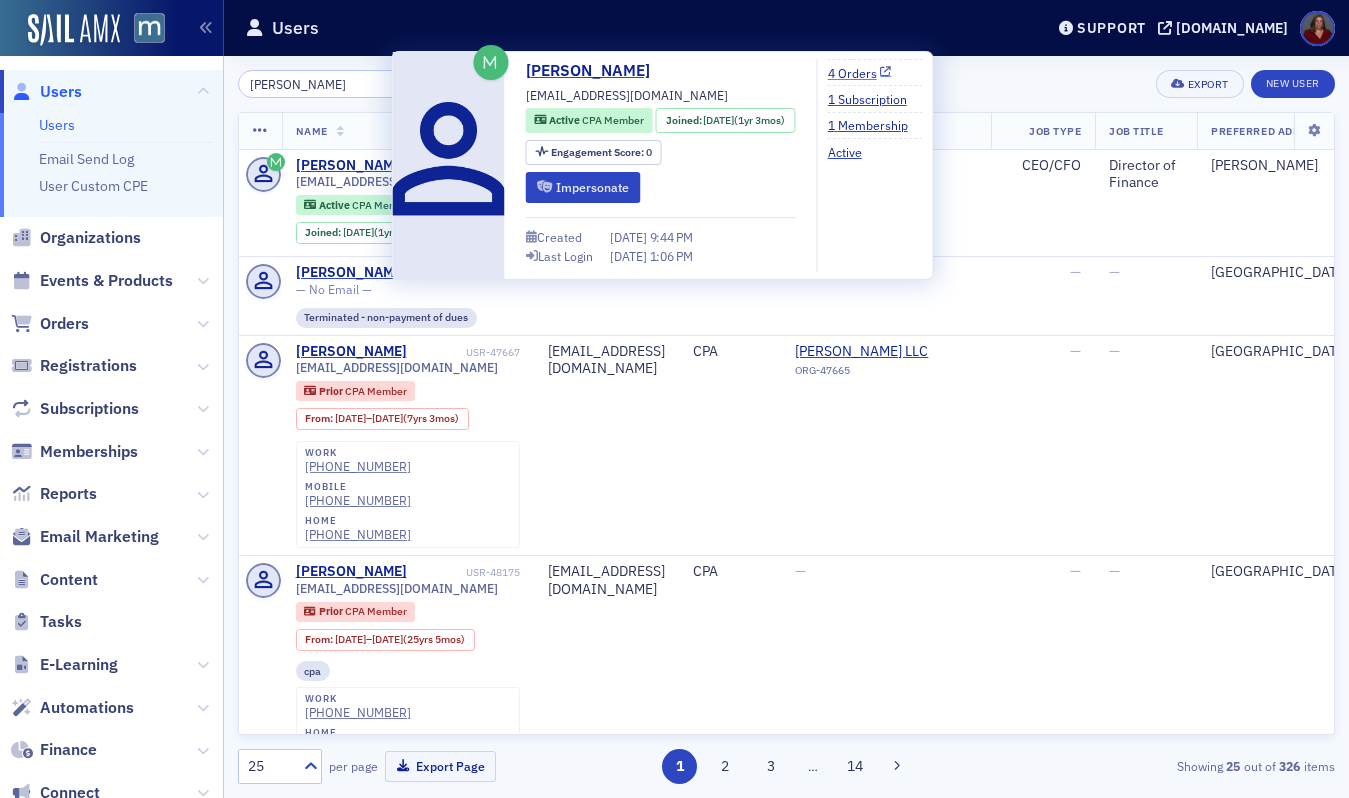 click on "4   Orders" at bounding box center (860, 73) 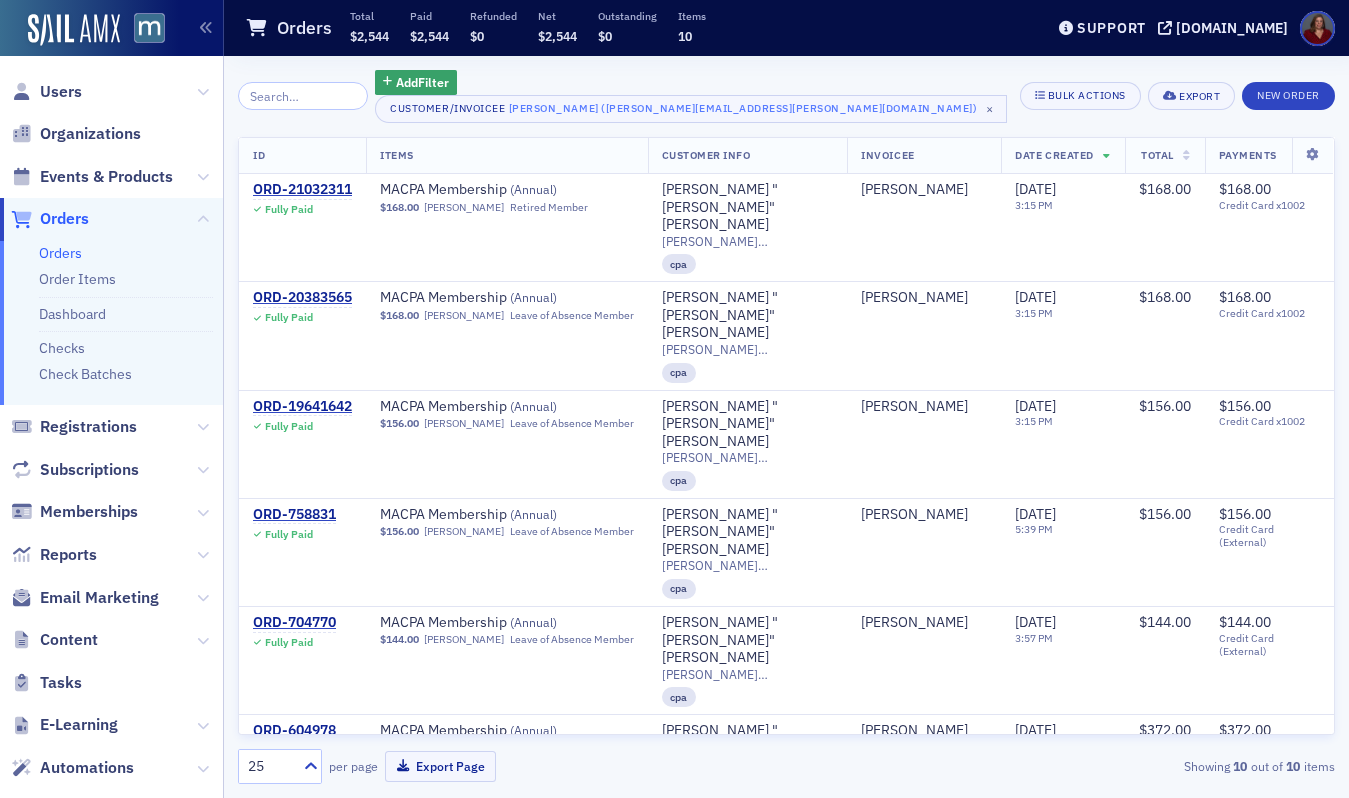 scroll, scrollTop: 0, scrollLeft: 0, axis: both 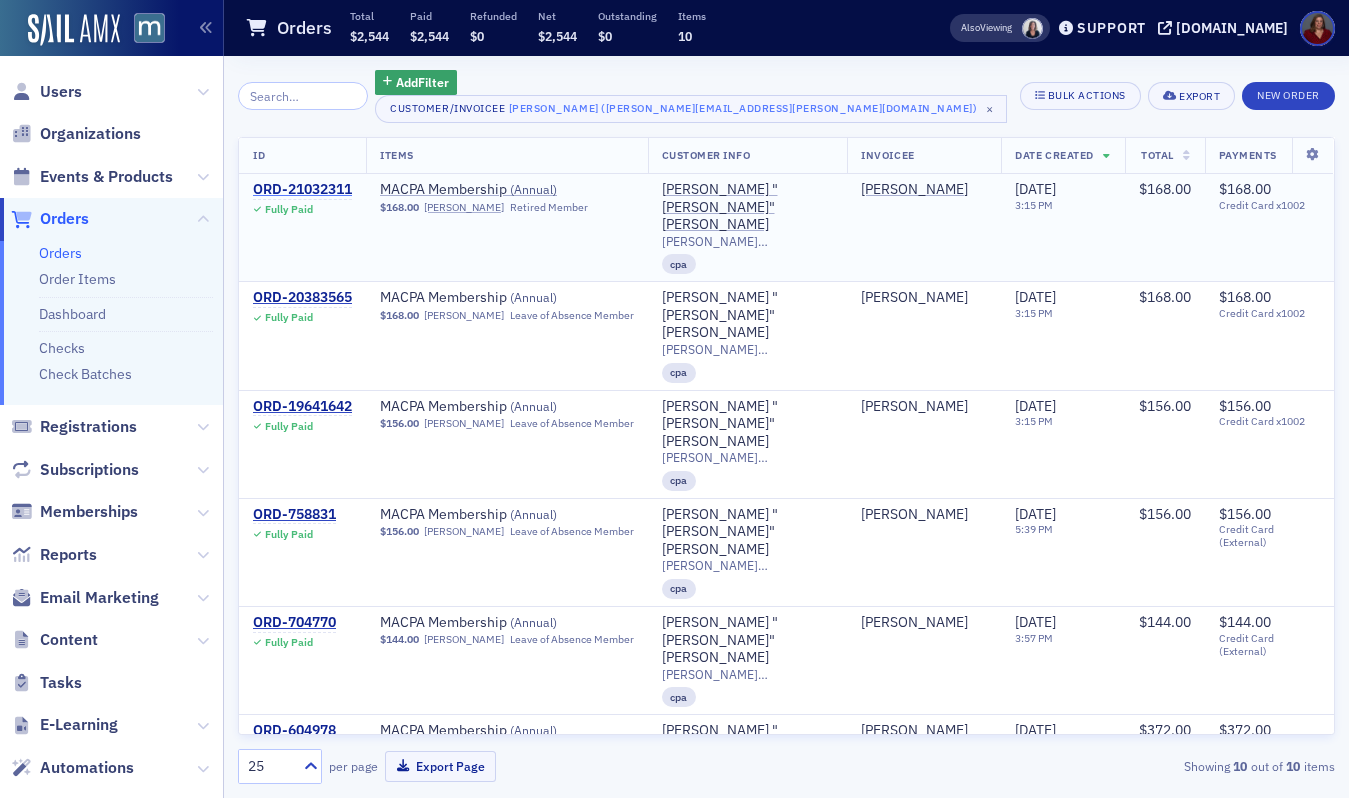 click on "ORD-21032311" 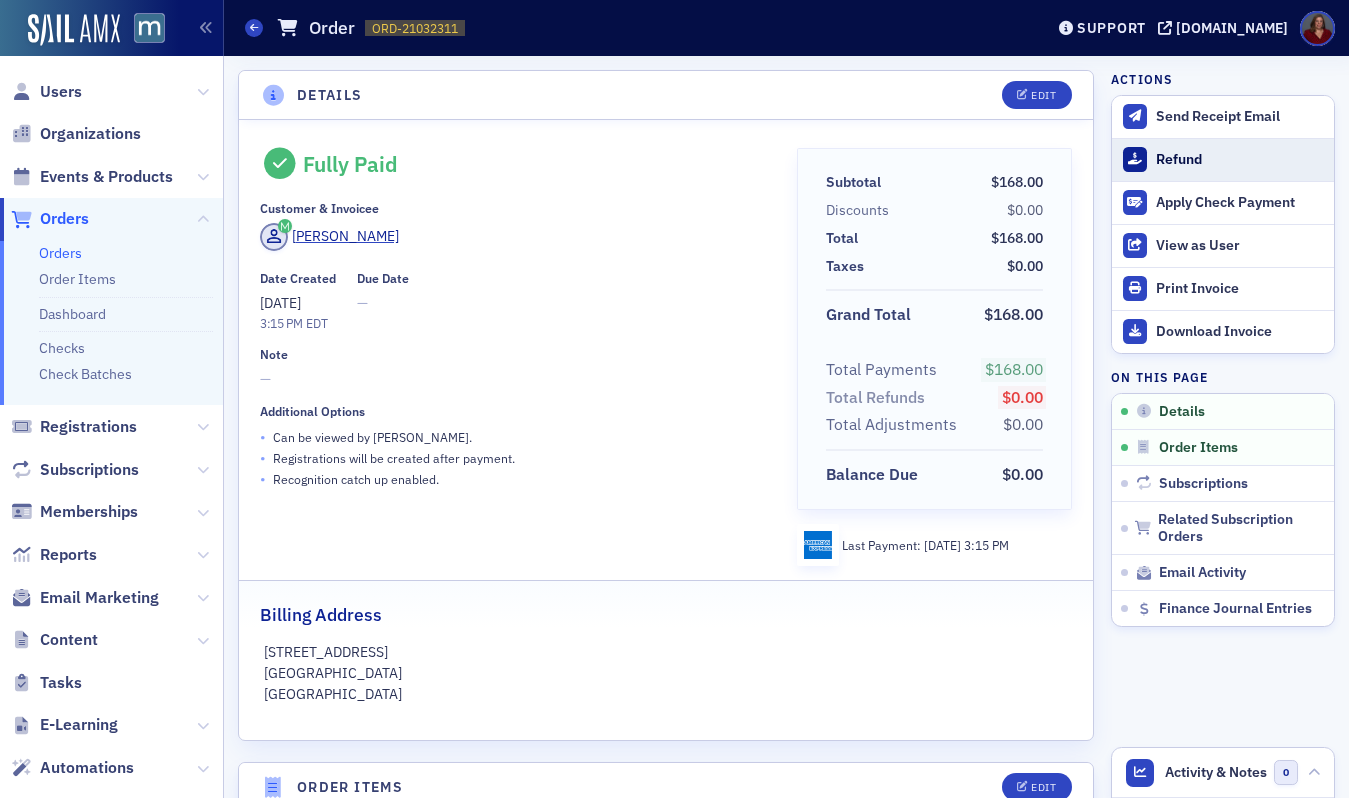 click on "Refund" 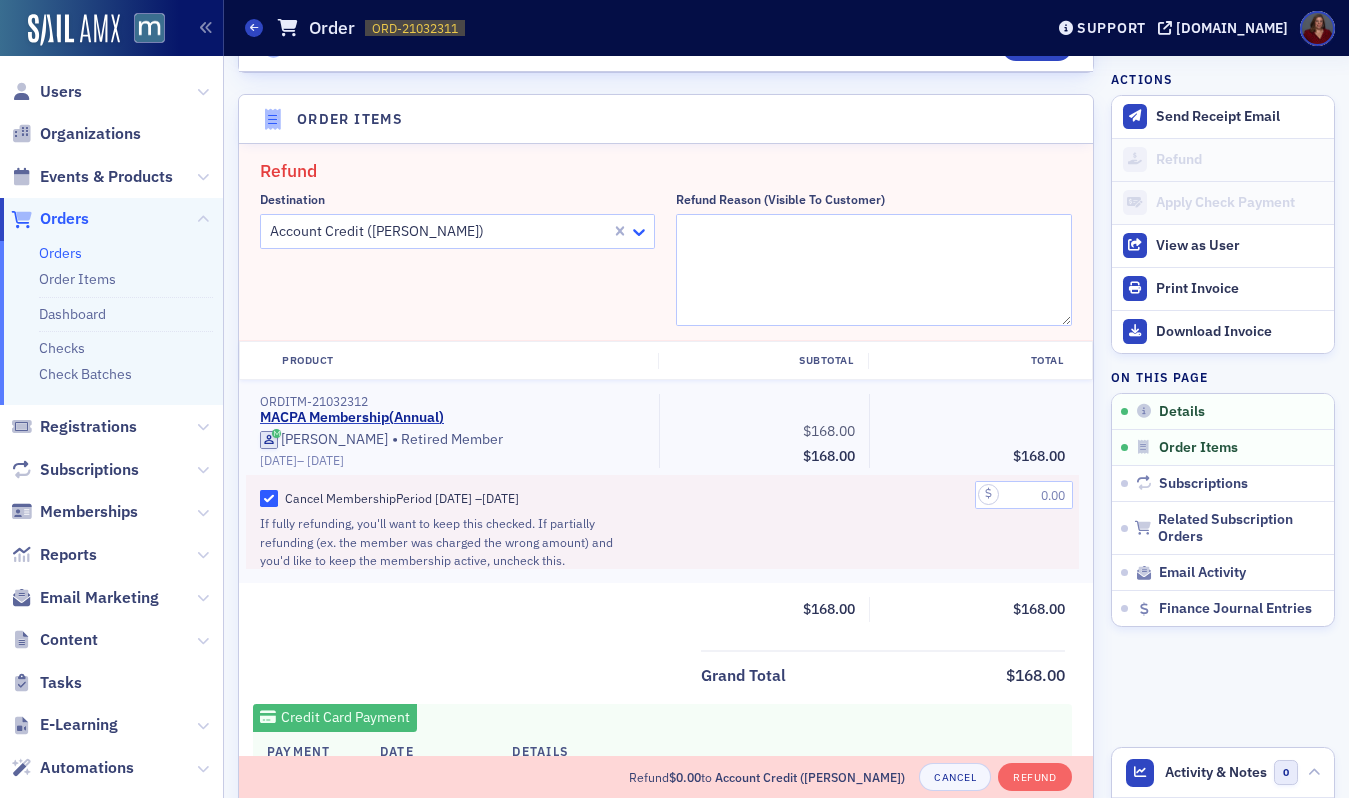 scroll, scrollTop: 696, scrollLeft: 0, axis: vertical 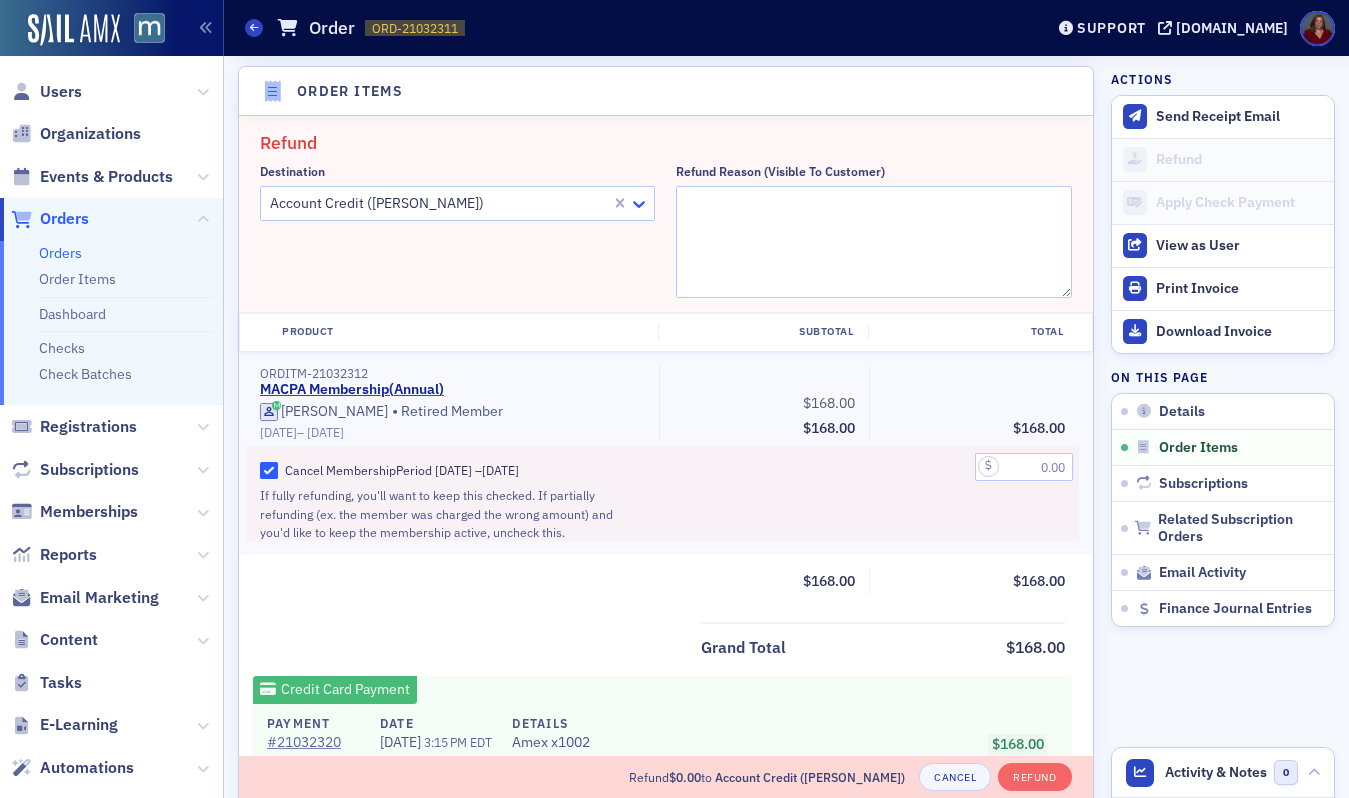 click 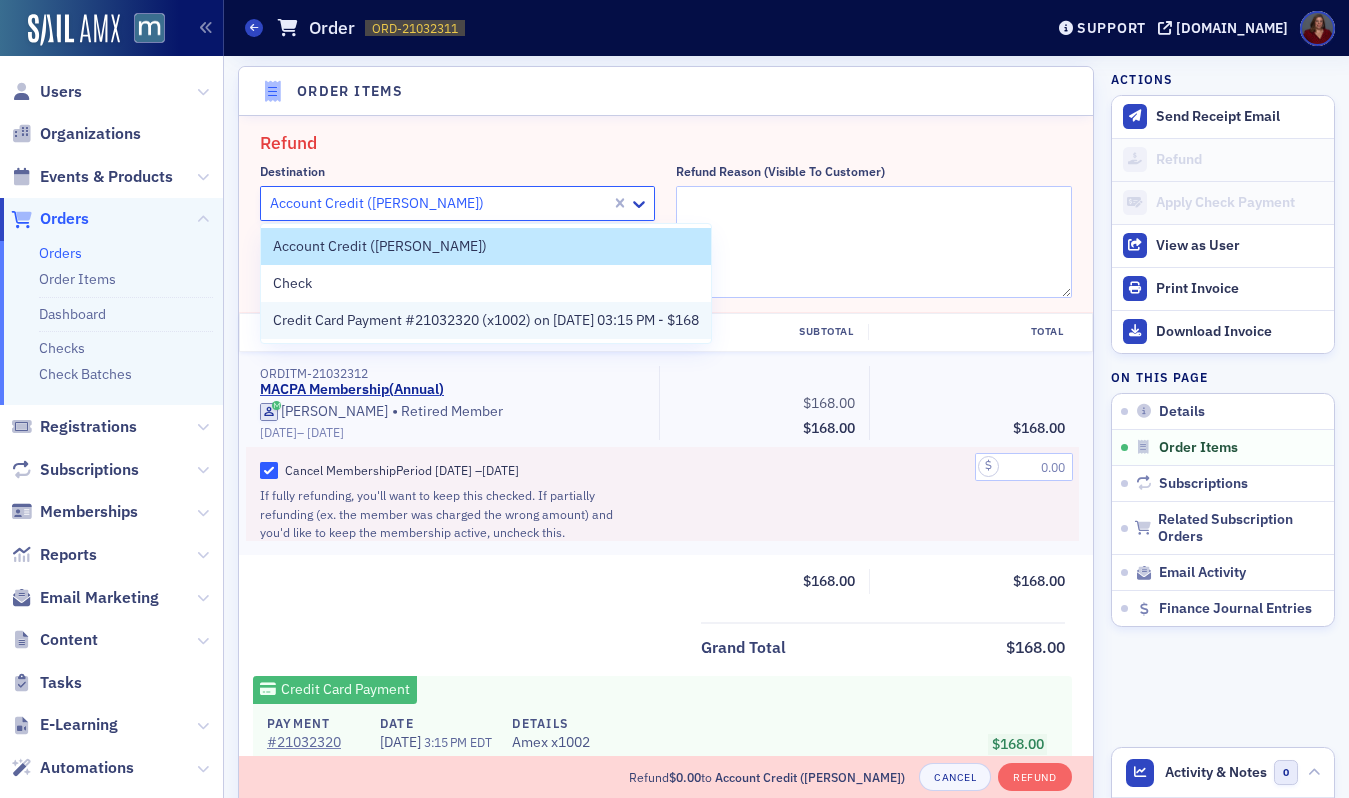 click on "Credit Card Payment #21032320 (x1002) on 7/1/2025 03:15 PM - $168" at bounding box center [486, 320] 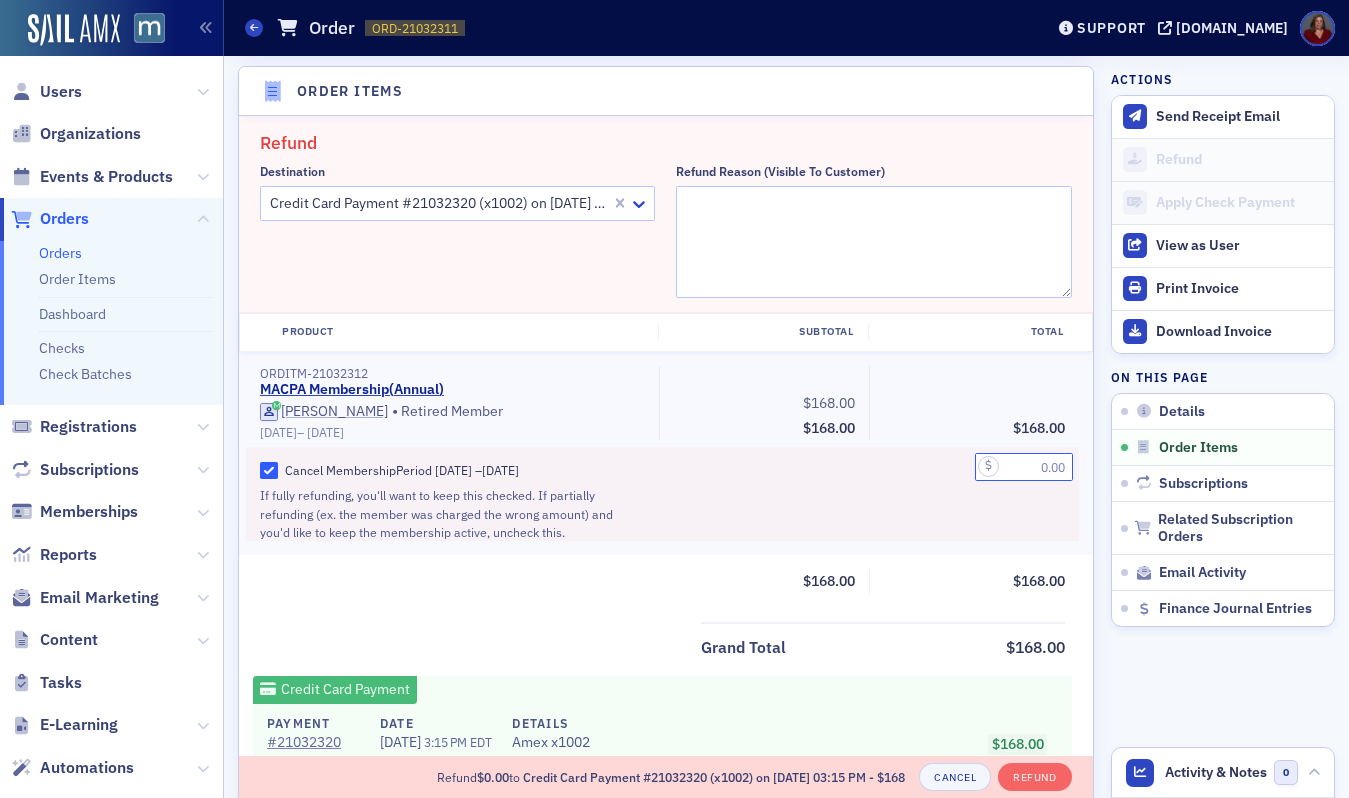 click 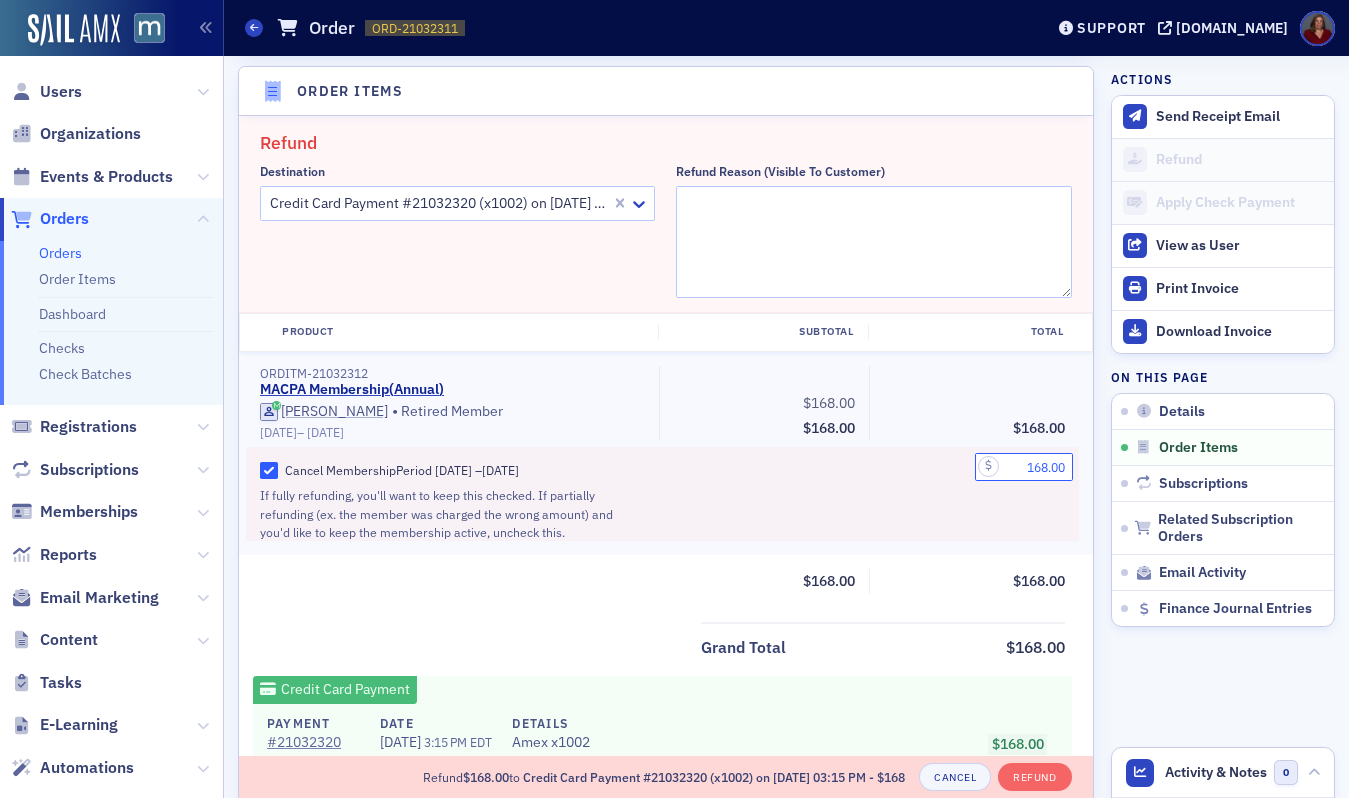type on "168.00" 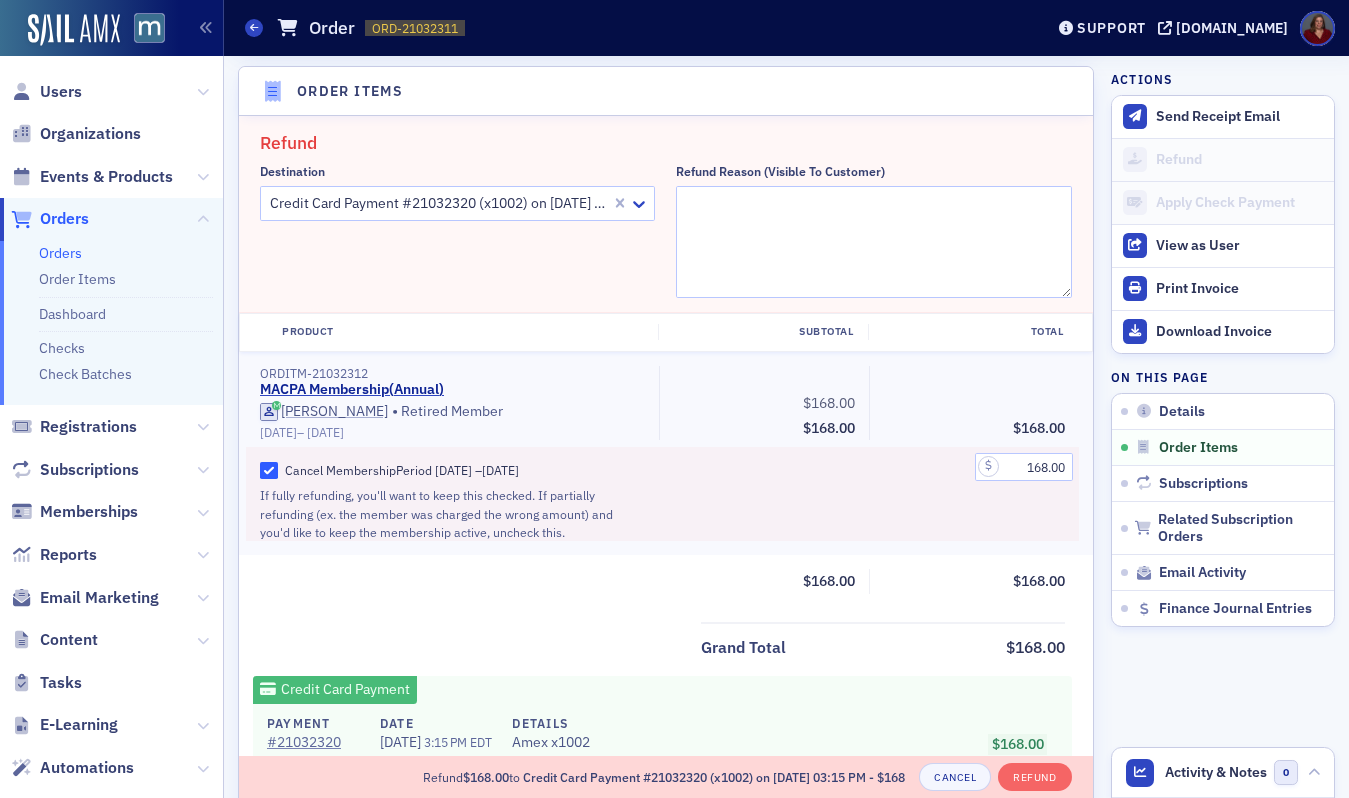 click on "168.00" 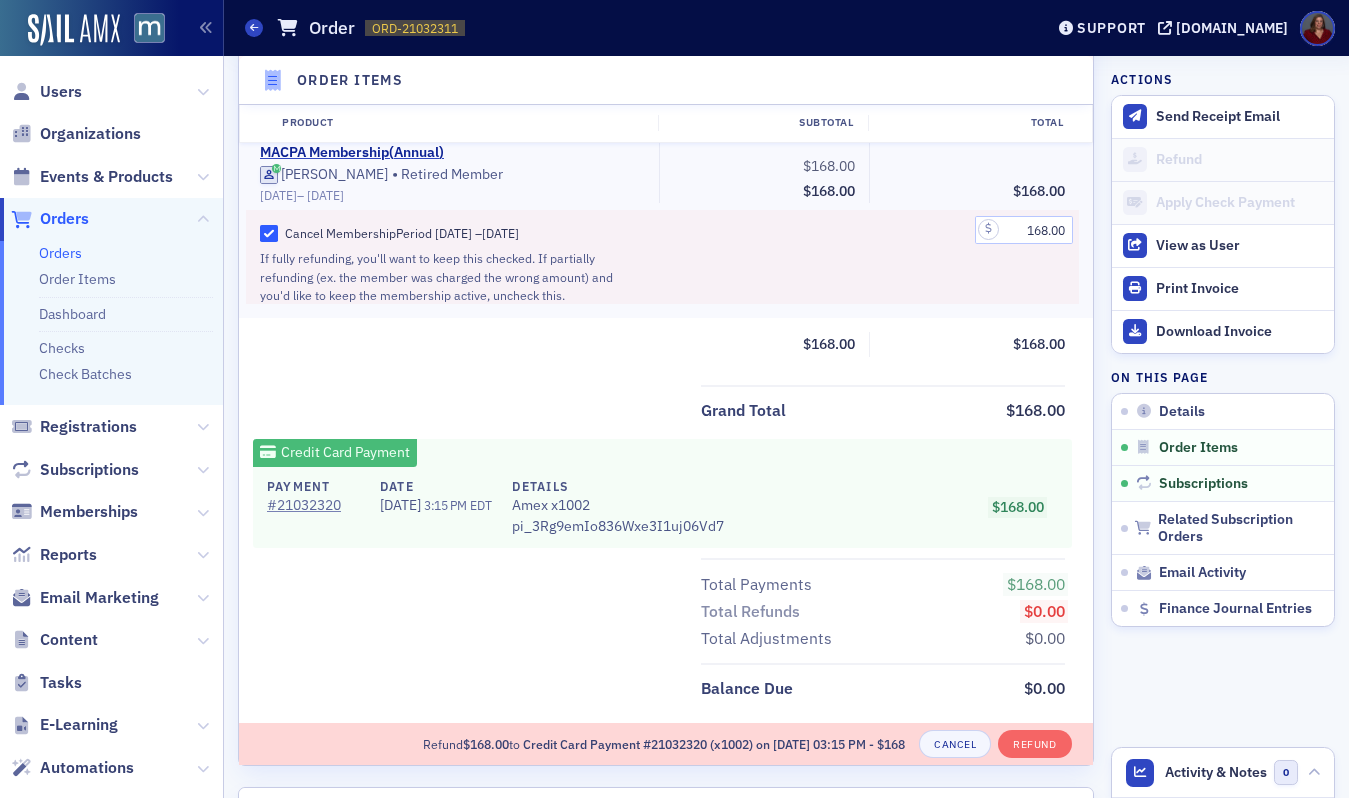 scroll, scrollTop: 936, scrollLeft: 0, axis: vertical 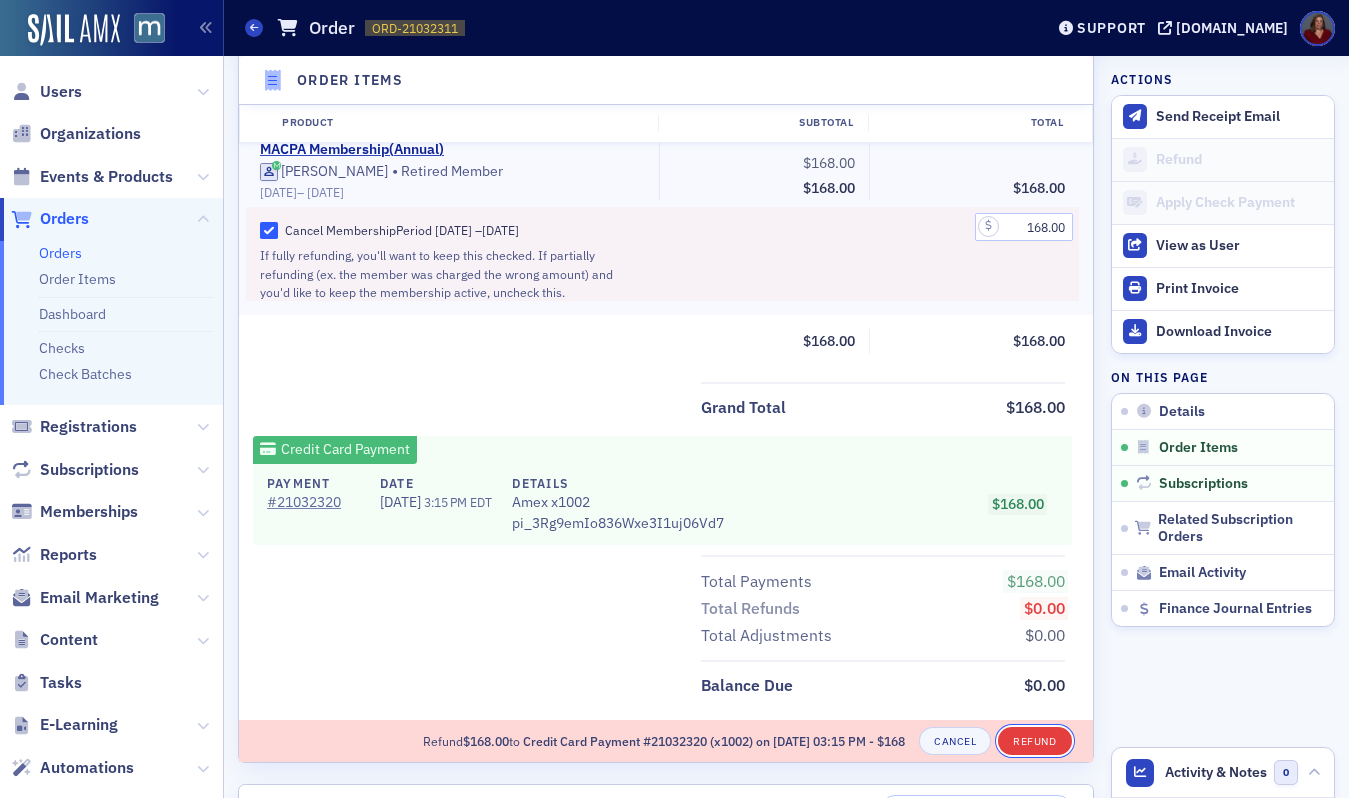 click on "Refund" 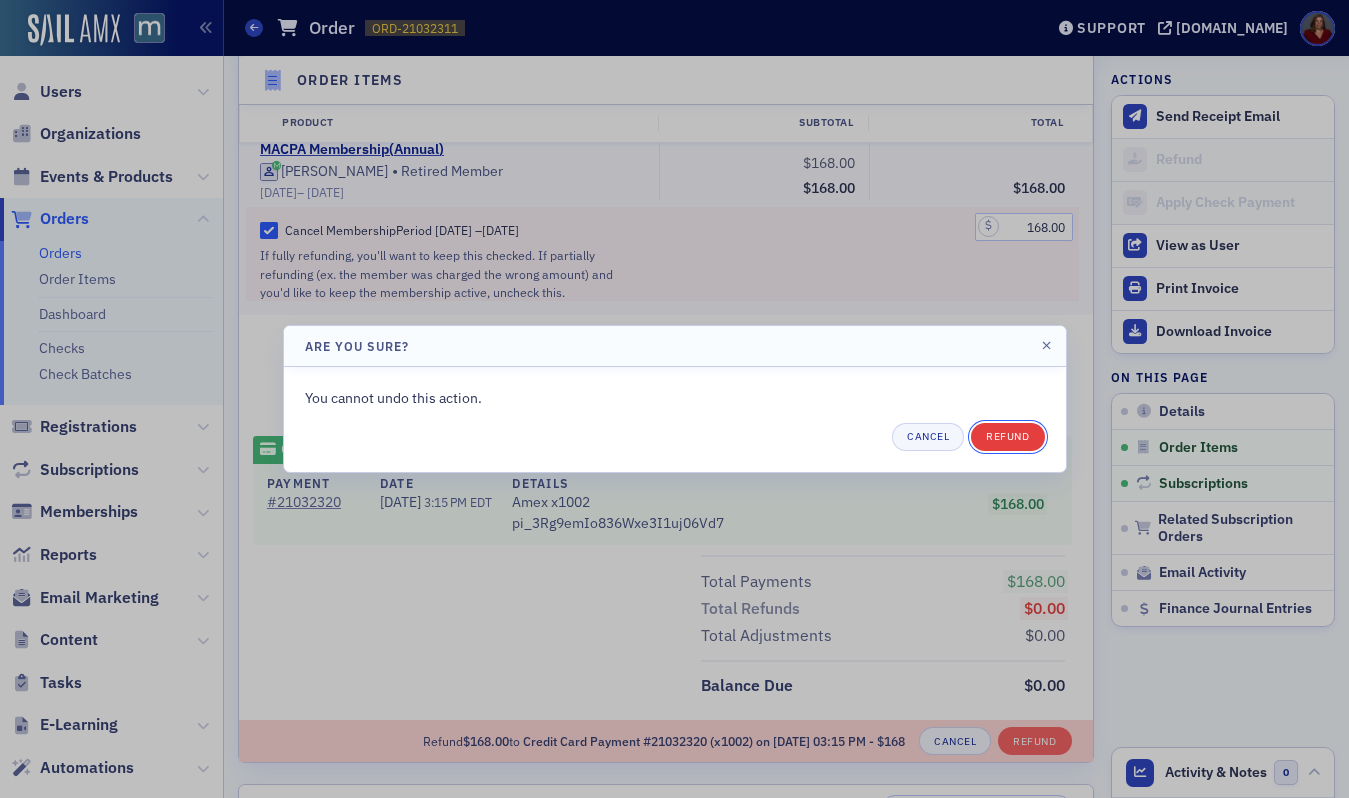 click on "Refund" at bounding box center (1007, 437) 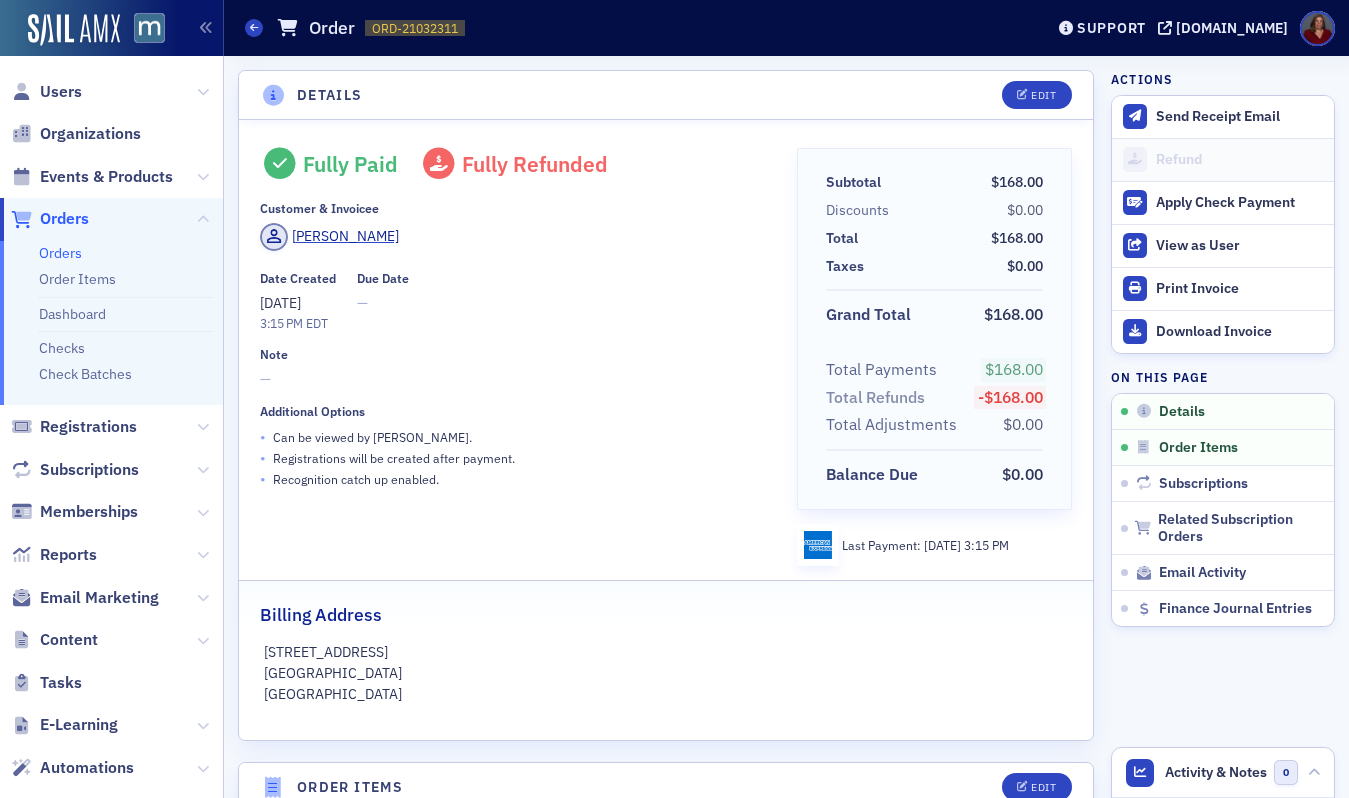 scroll, scrollTop: 0, scrollLeft: 0, axis: both 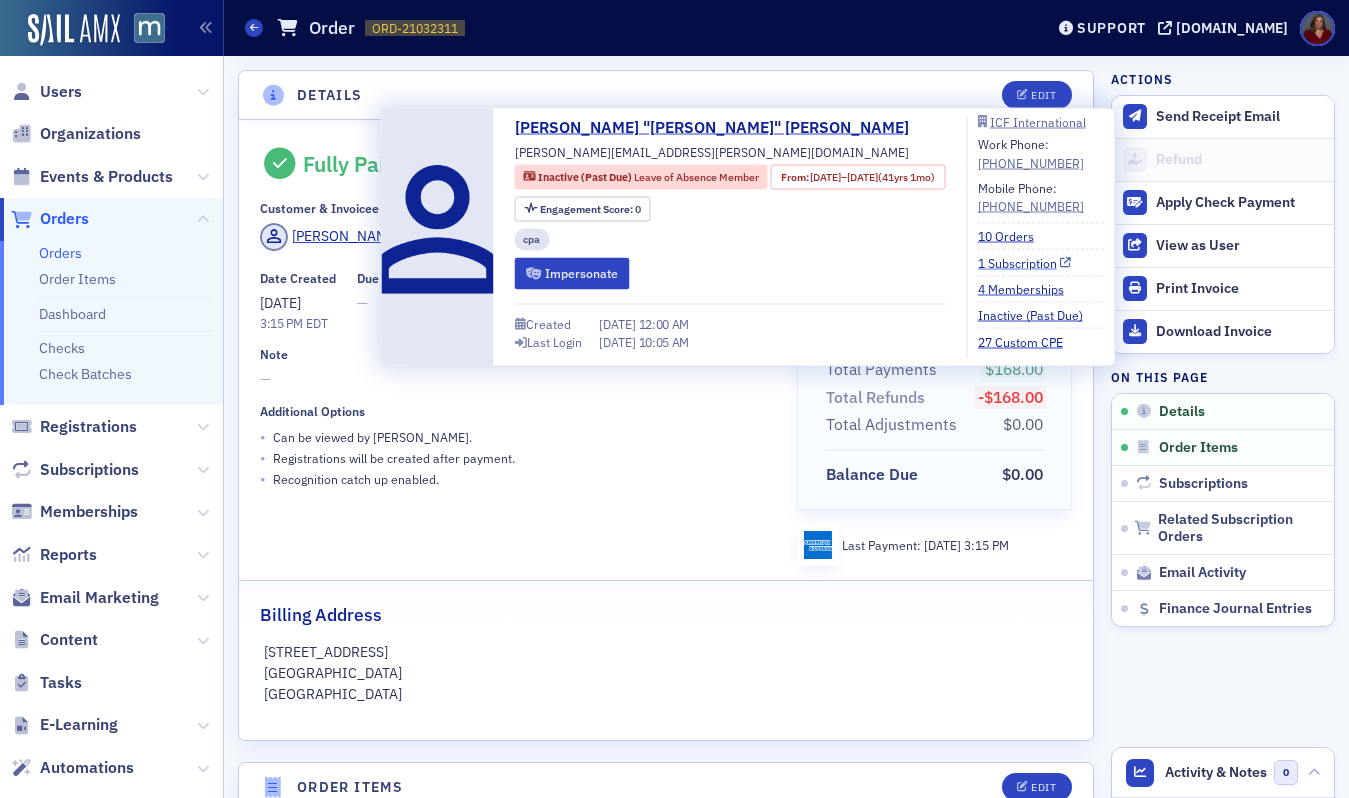 click on "1   Subscription" at bounding box center (1025, 262) 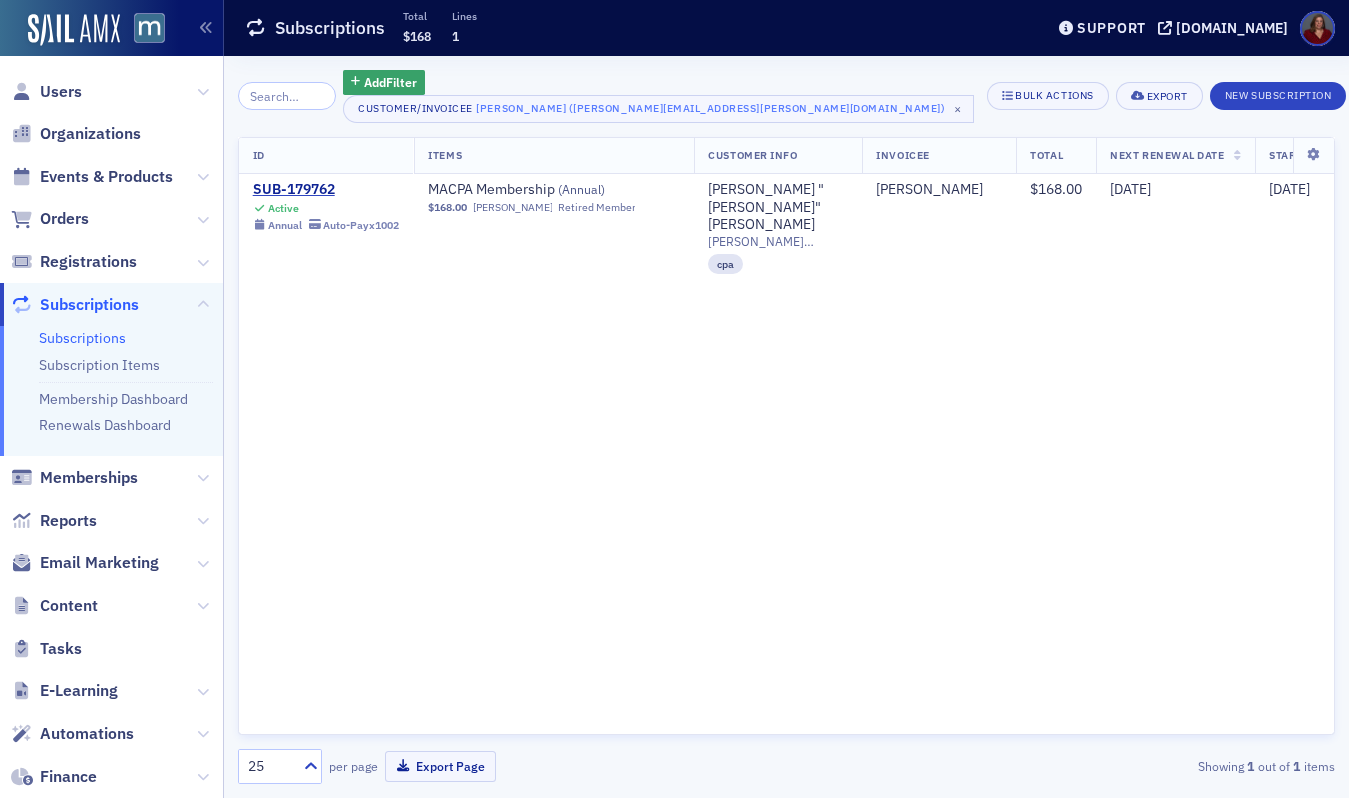 scroll, scrollTop: 0, scrollLeft: 0, axis: both 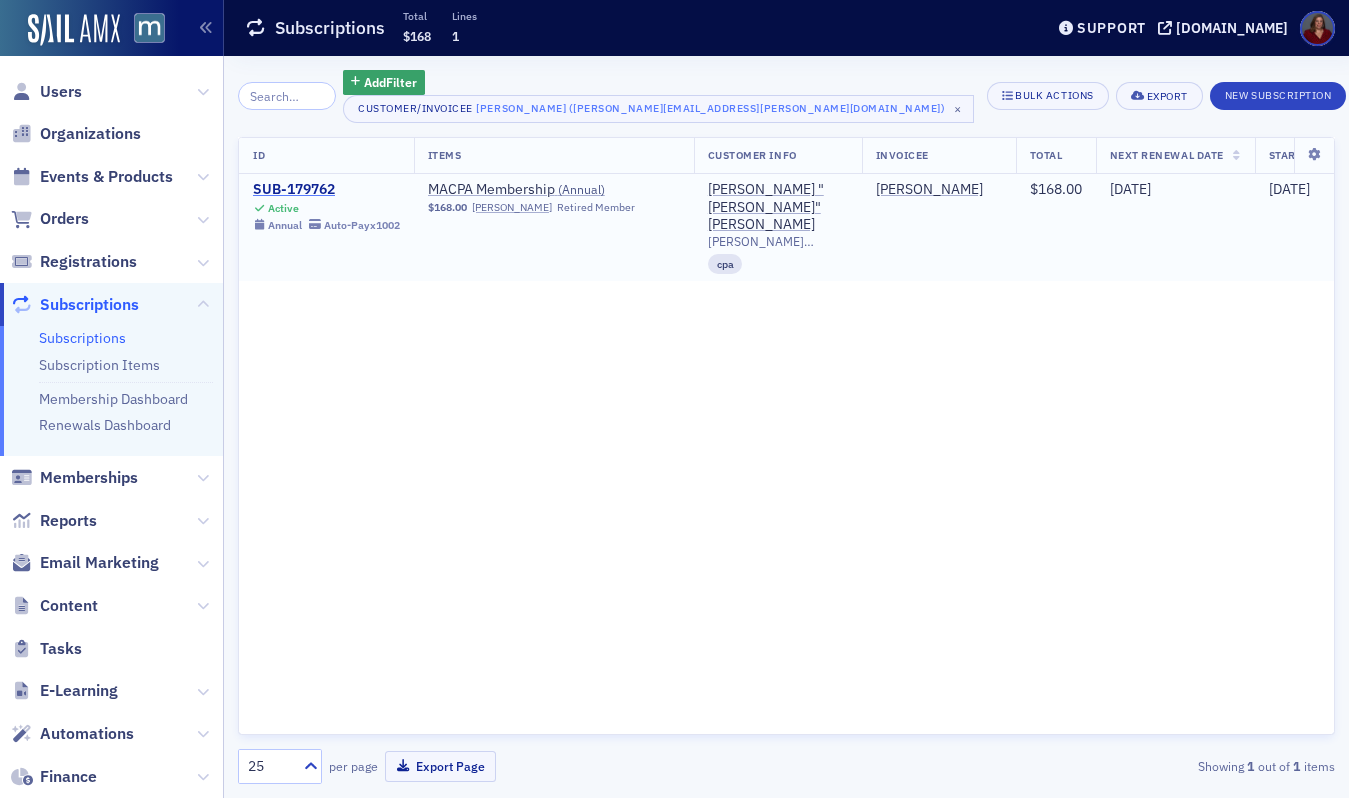click on "SUB-179762" 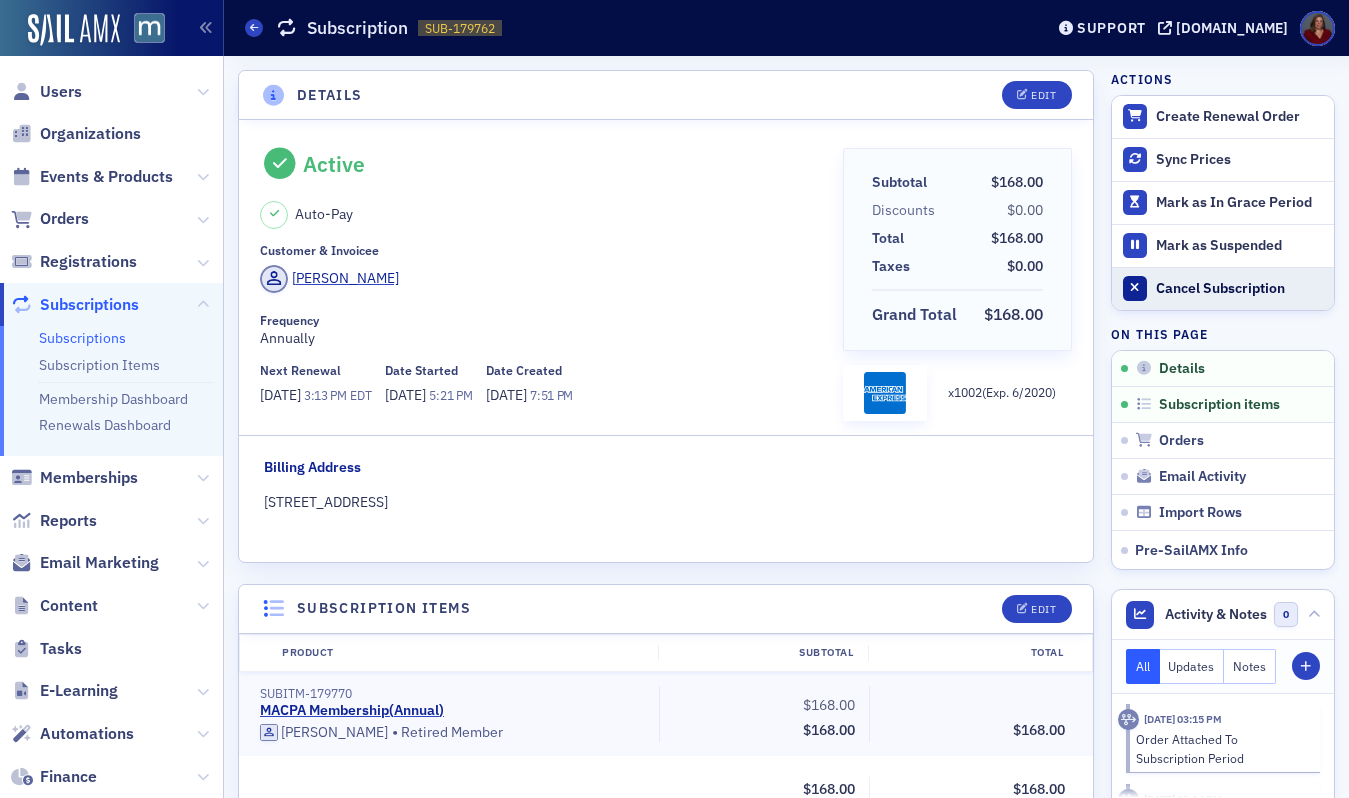click on "Cancel Subscription" 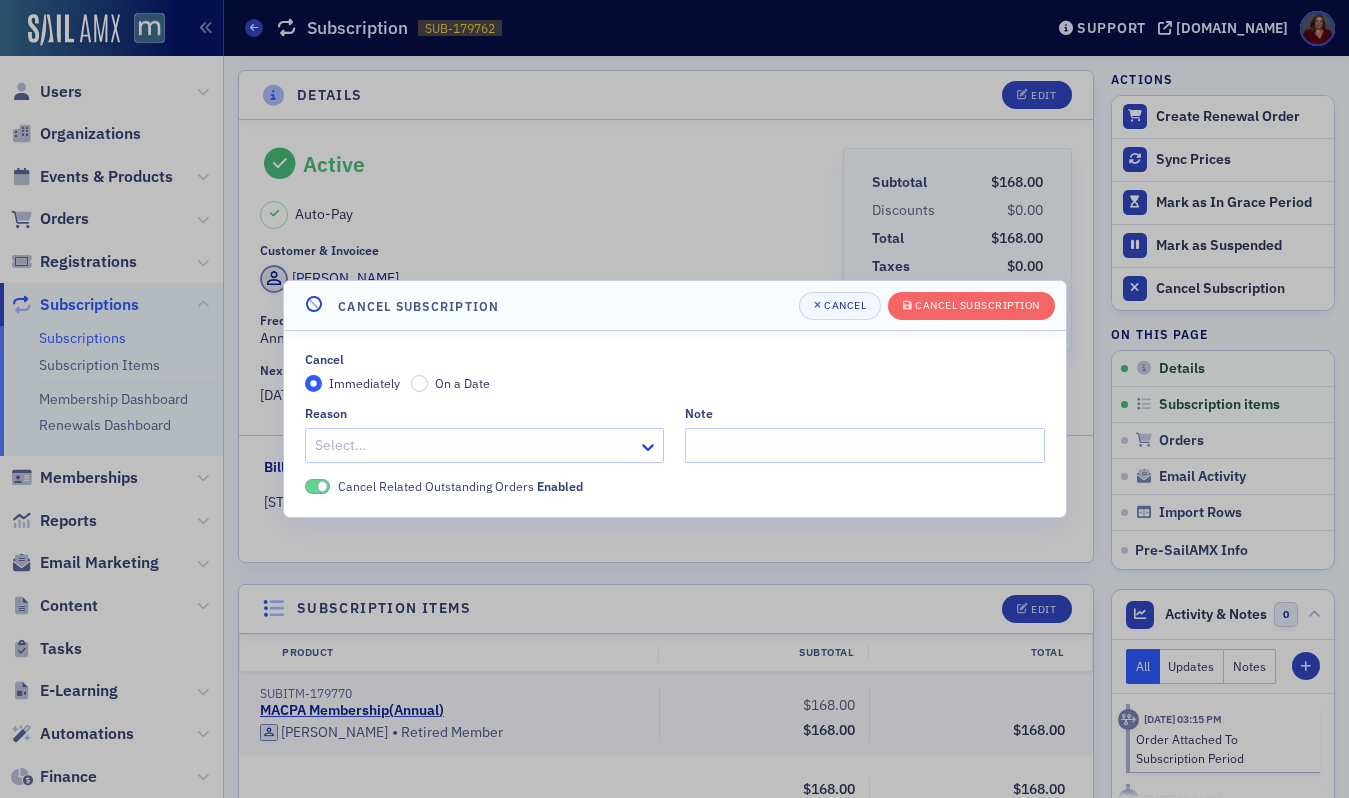 click at bounding box center [475, 445] 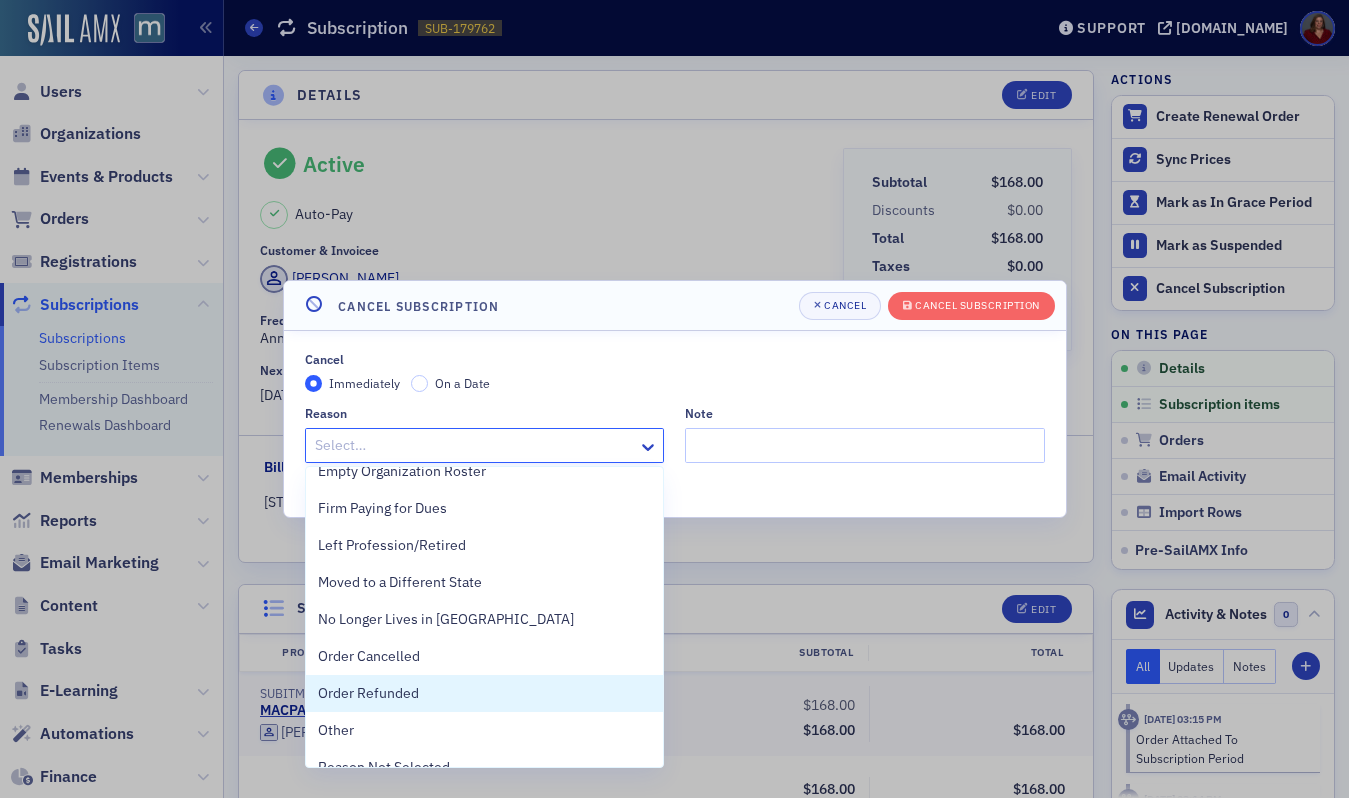 scroll, scrollTop: 242, scrollLeft: 0, axis: vertical 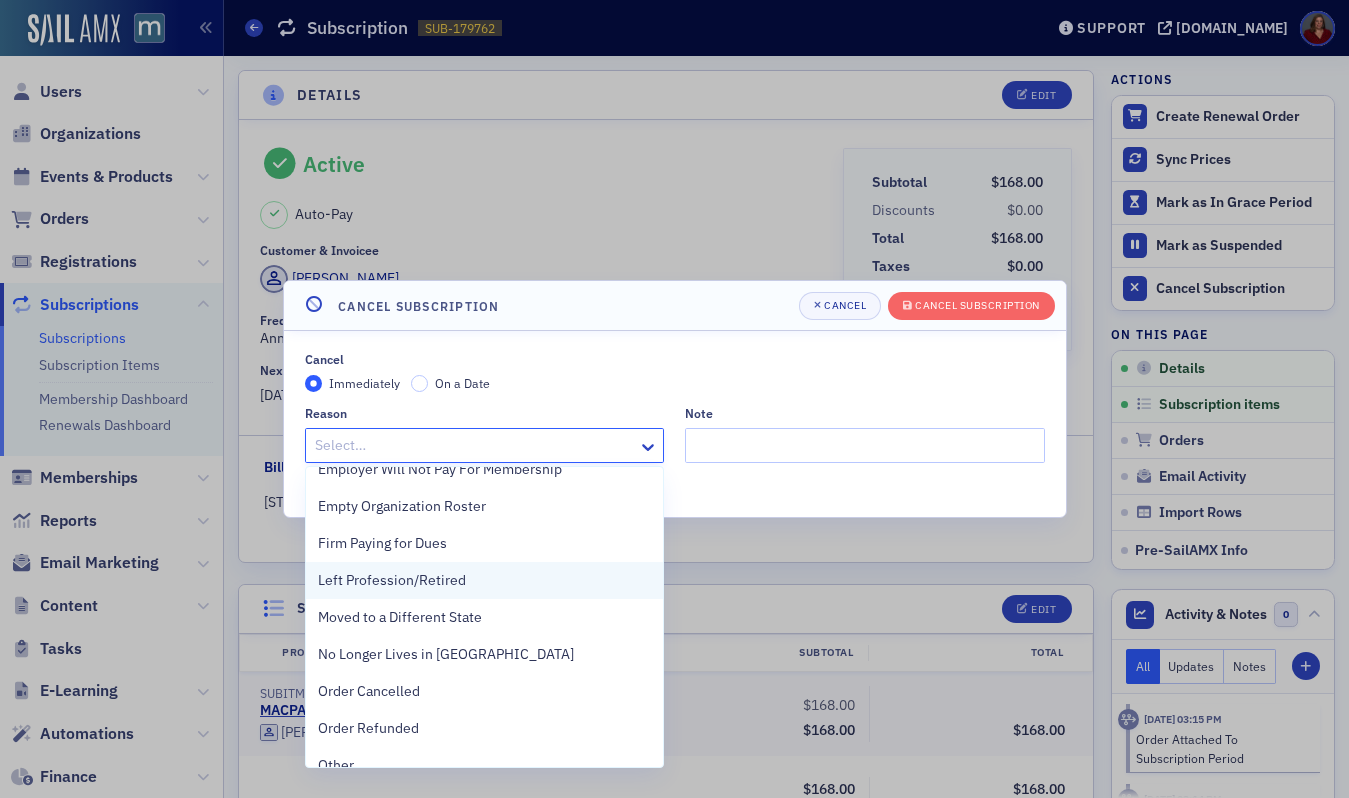 click on "Left Profession/Retired" at bounding box center (485, 580) 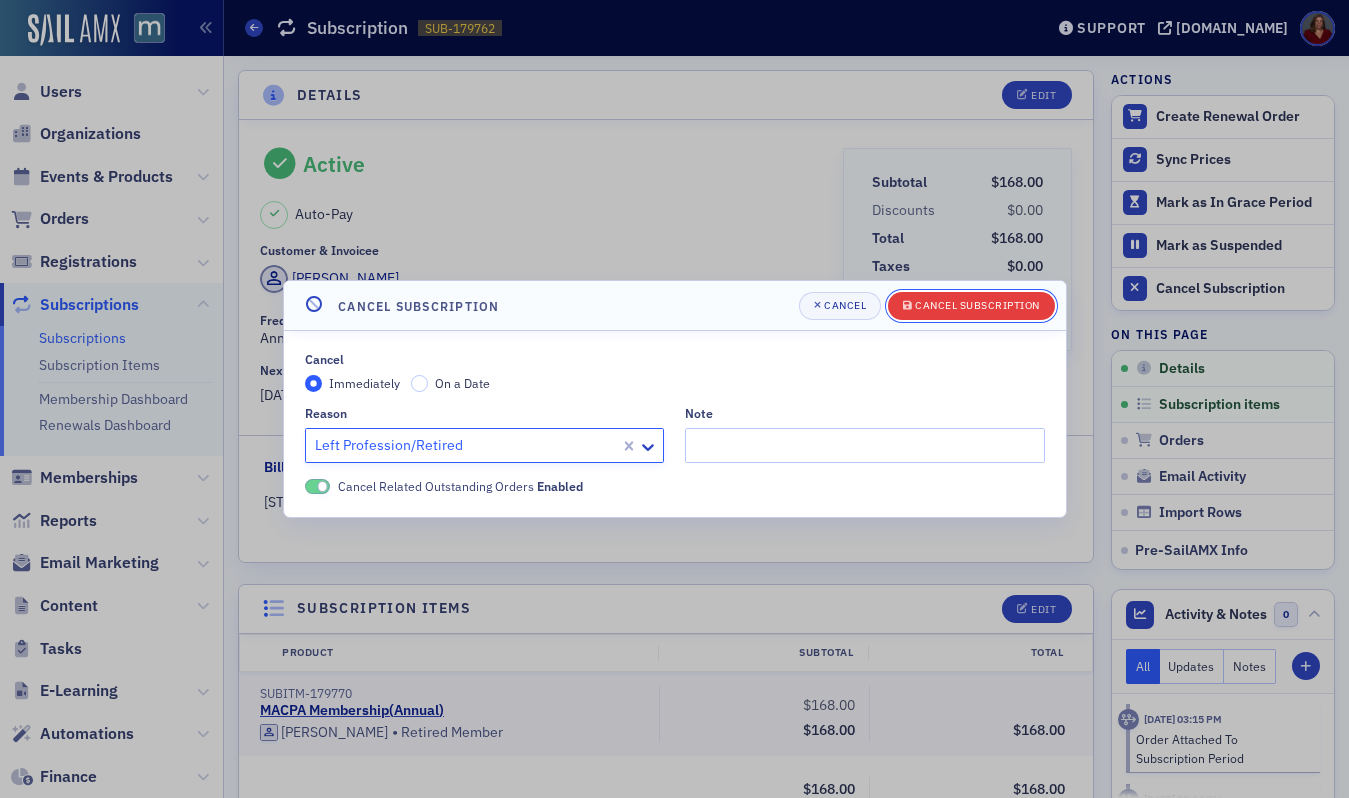 click on "Cancel Subscription" at bounding box center [977, 305] 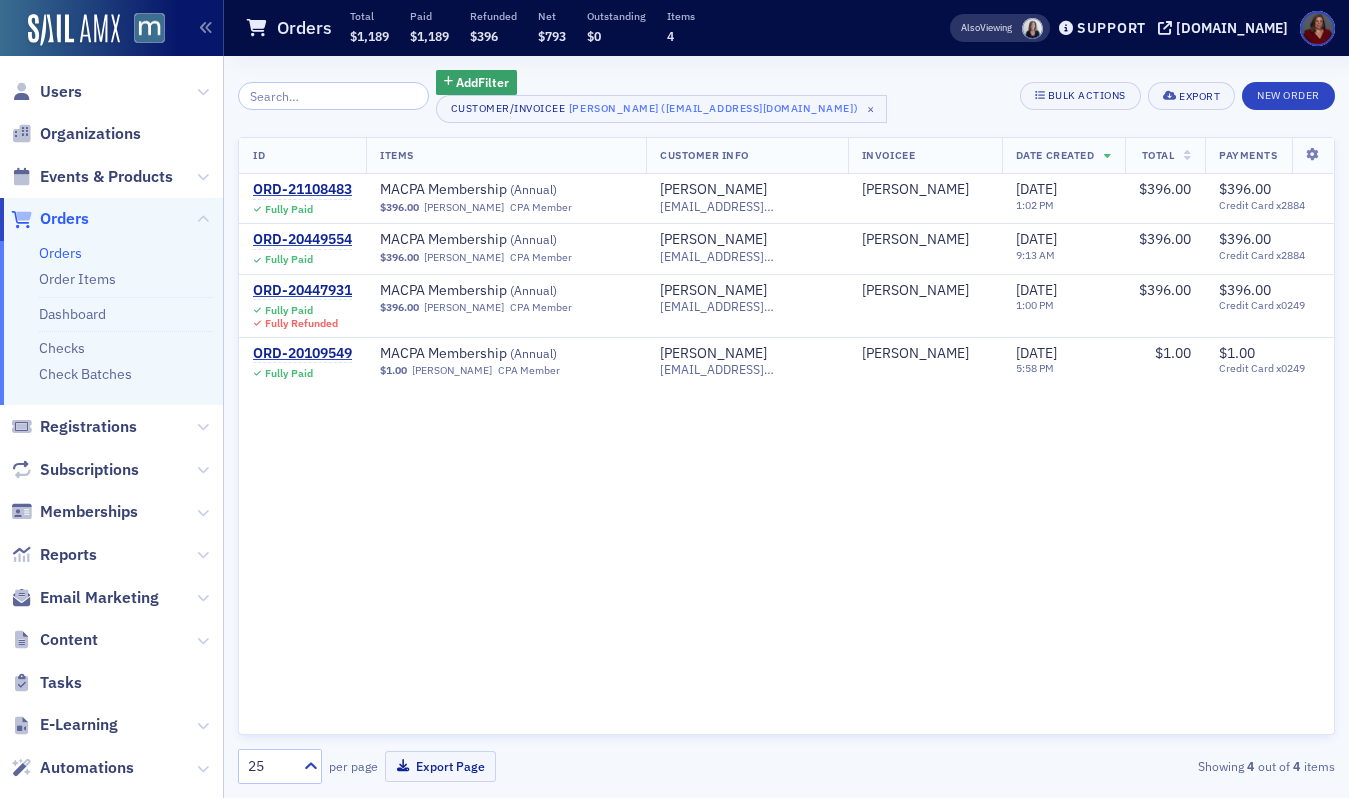 scroll, scrollTop: 0, scrollLeft: 0, axis: both 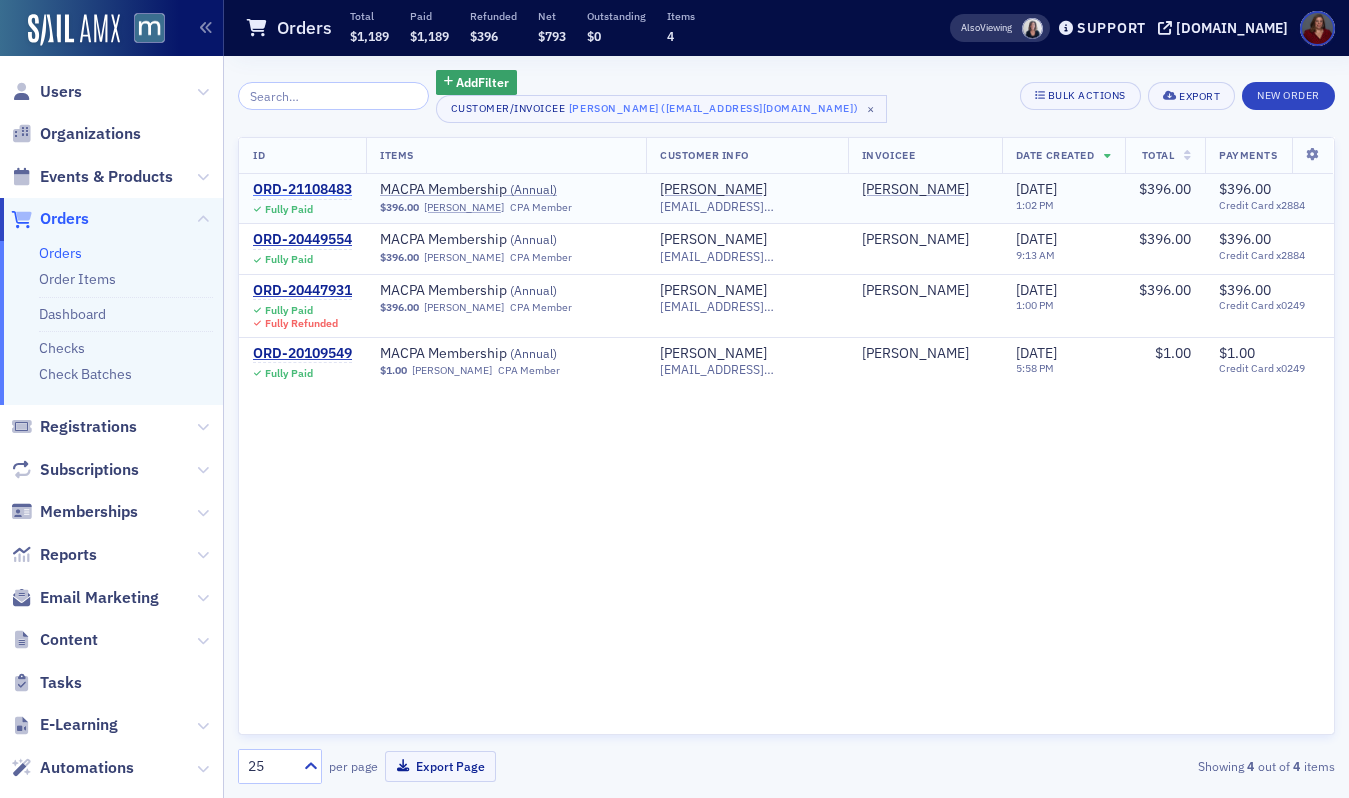 click on "ORD-21108483" 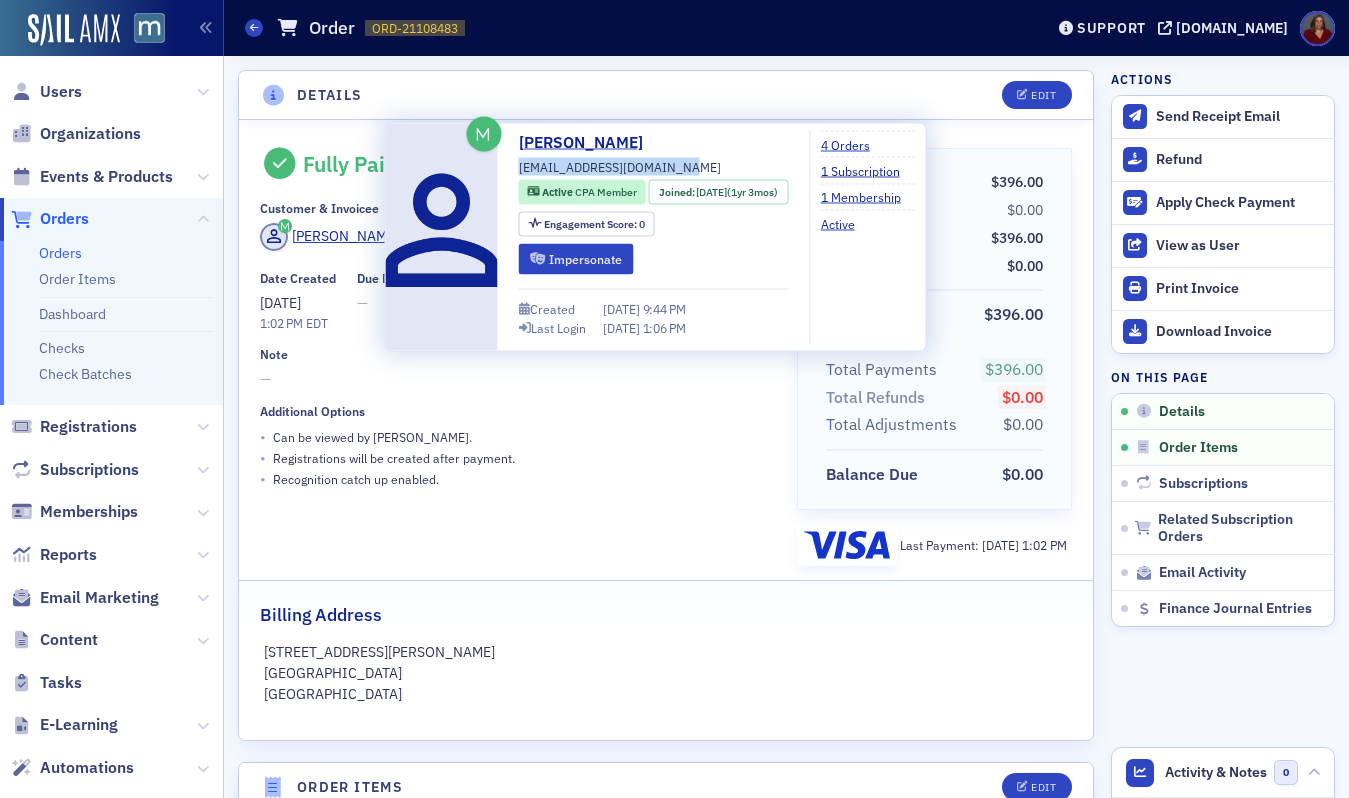 drag, startPoint x: 686, startPoint y: 165, endPoint x: 515, endPoint y: 168, distance: 171.0263 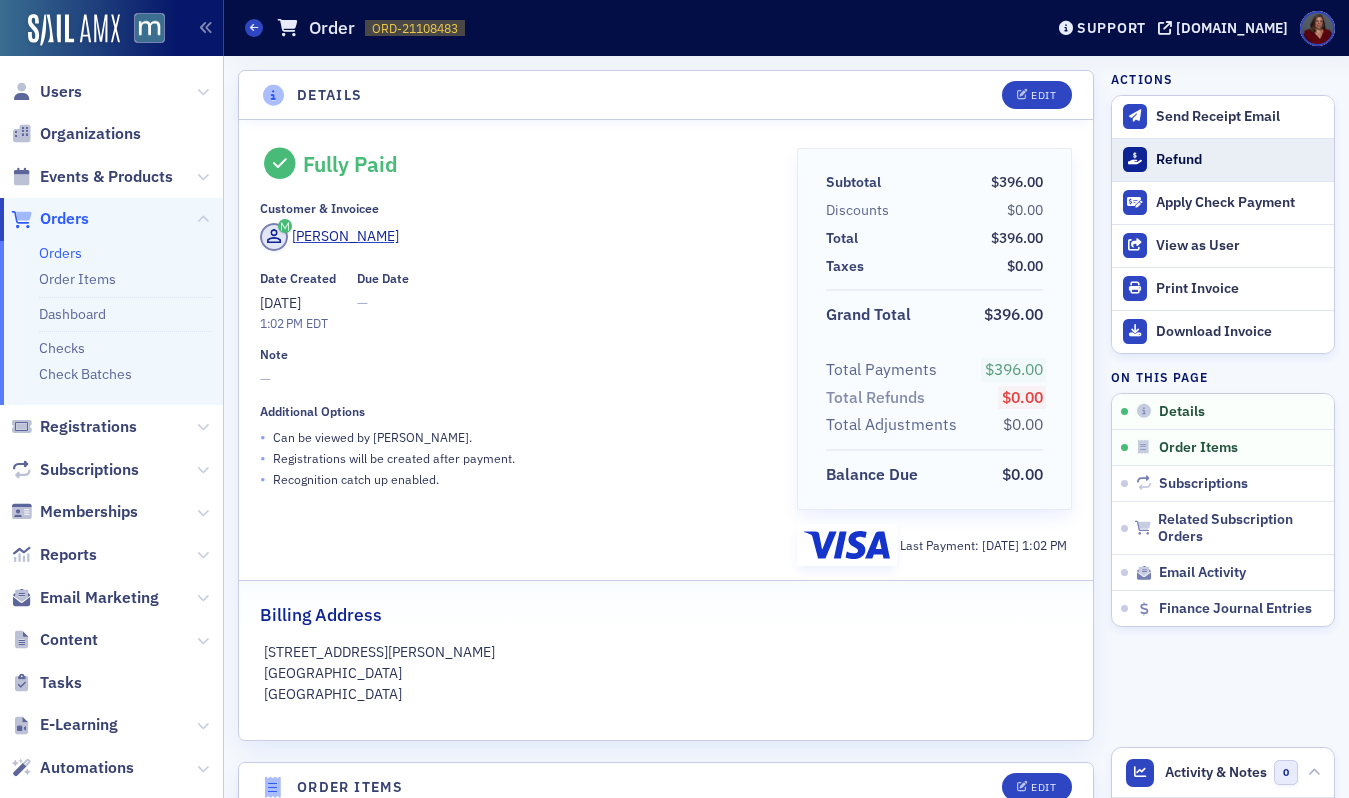 click on "Refund" 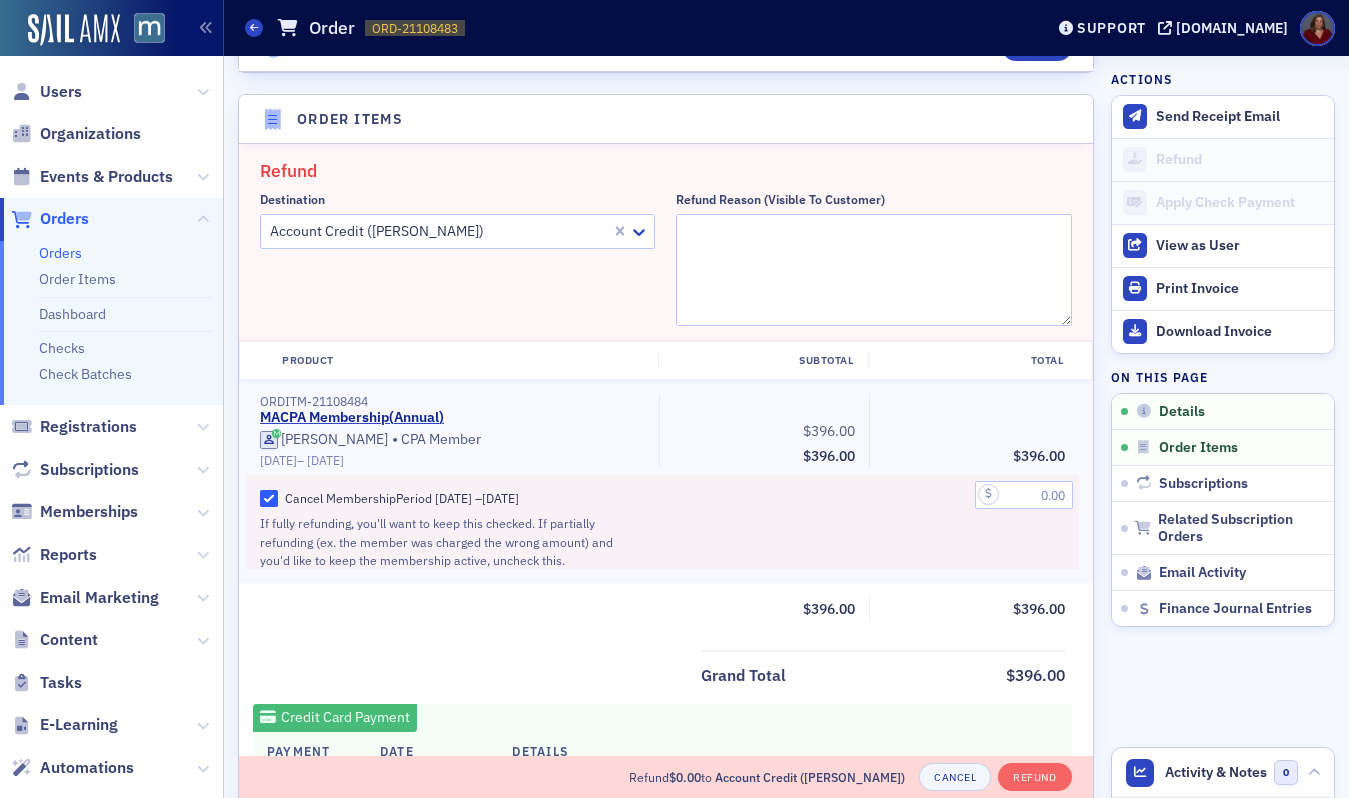 scroll, scrollTop: 696, scrollLeft: 0, axis: vertical 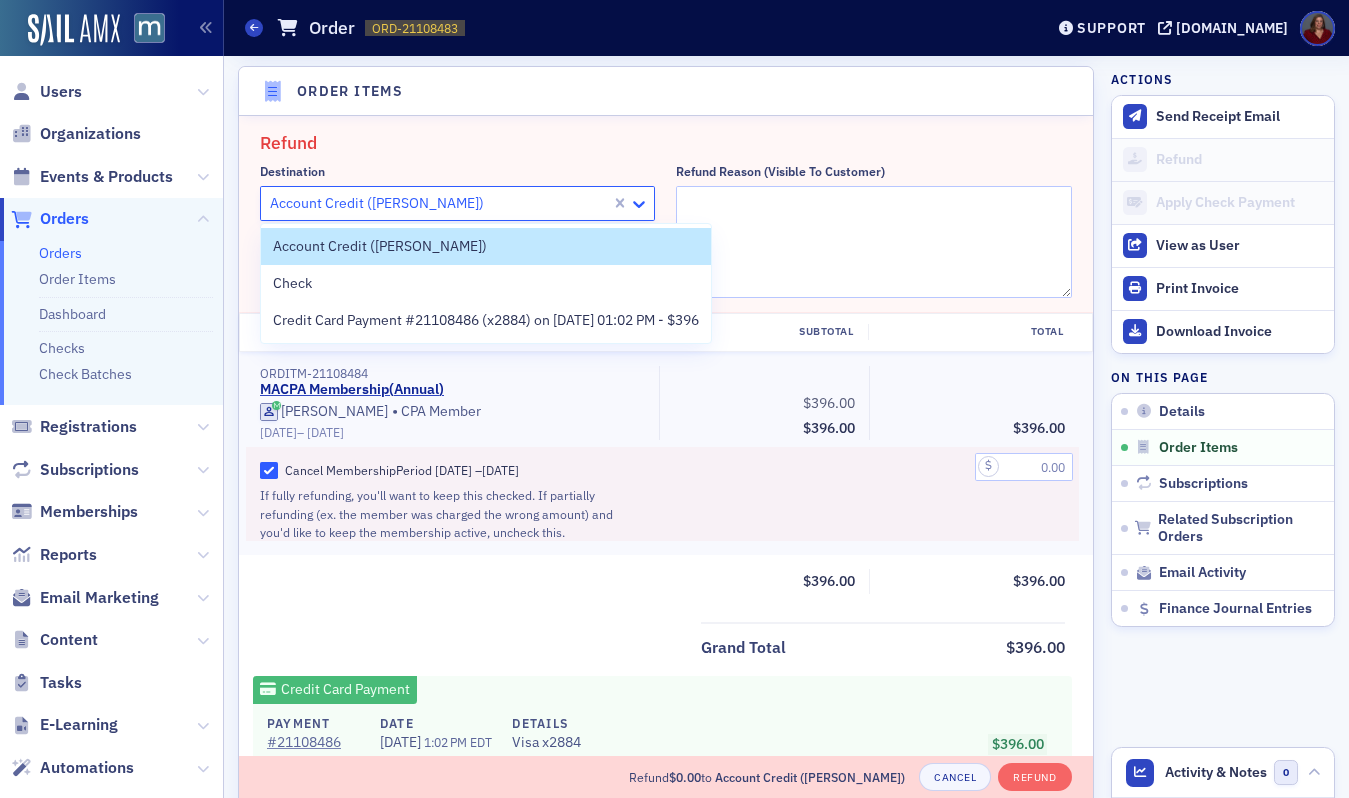 click 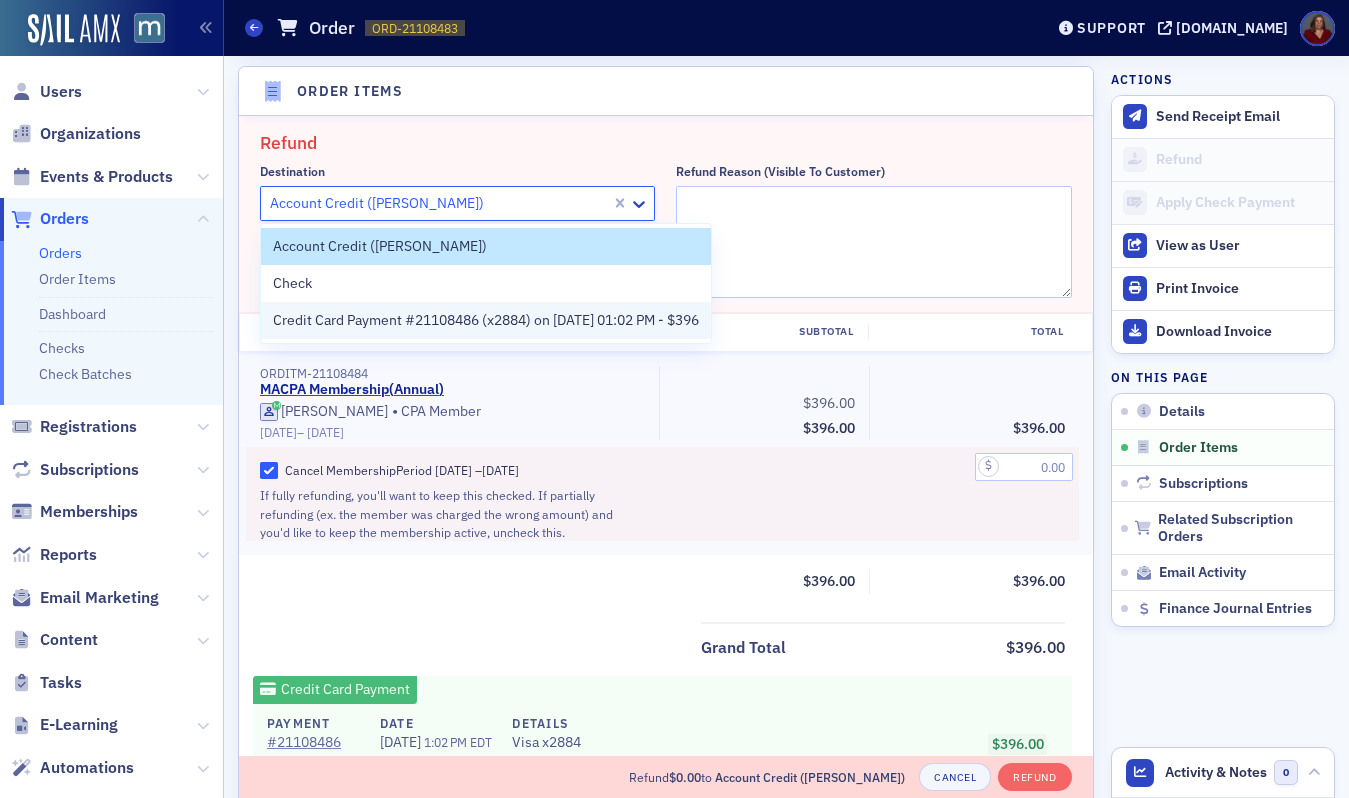click on "Credit Card Payment #21108486 (x2884) on 7/3/2025 01:02 PM - $396" at bounding box center [486, 320] 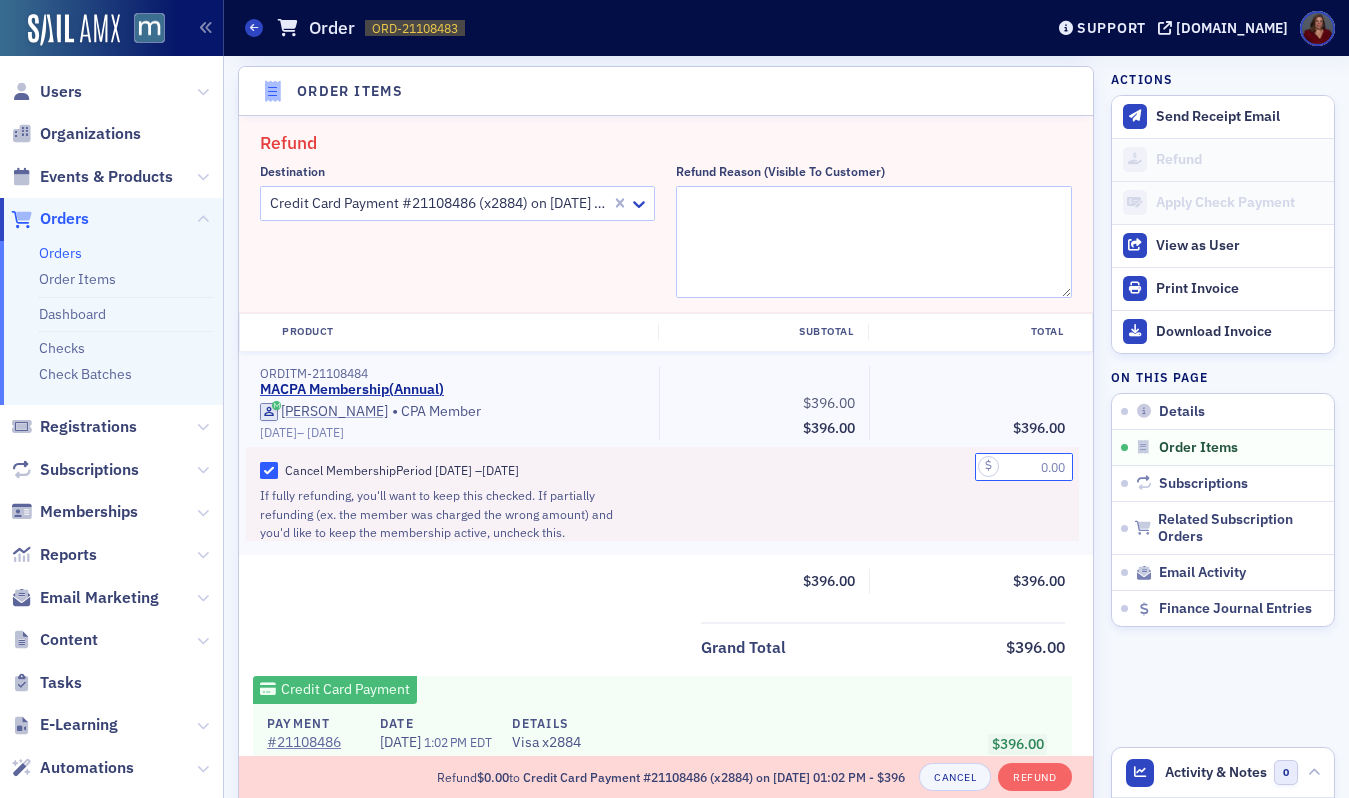 click 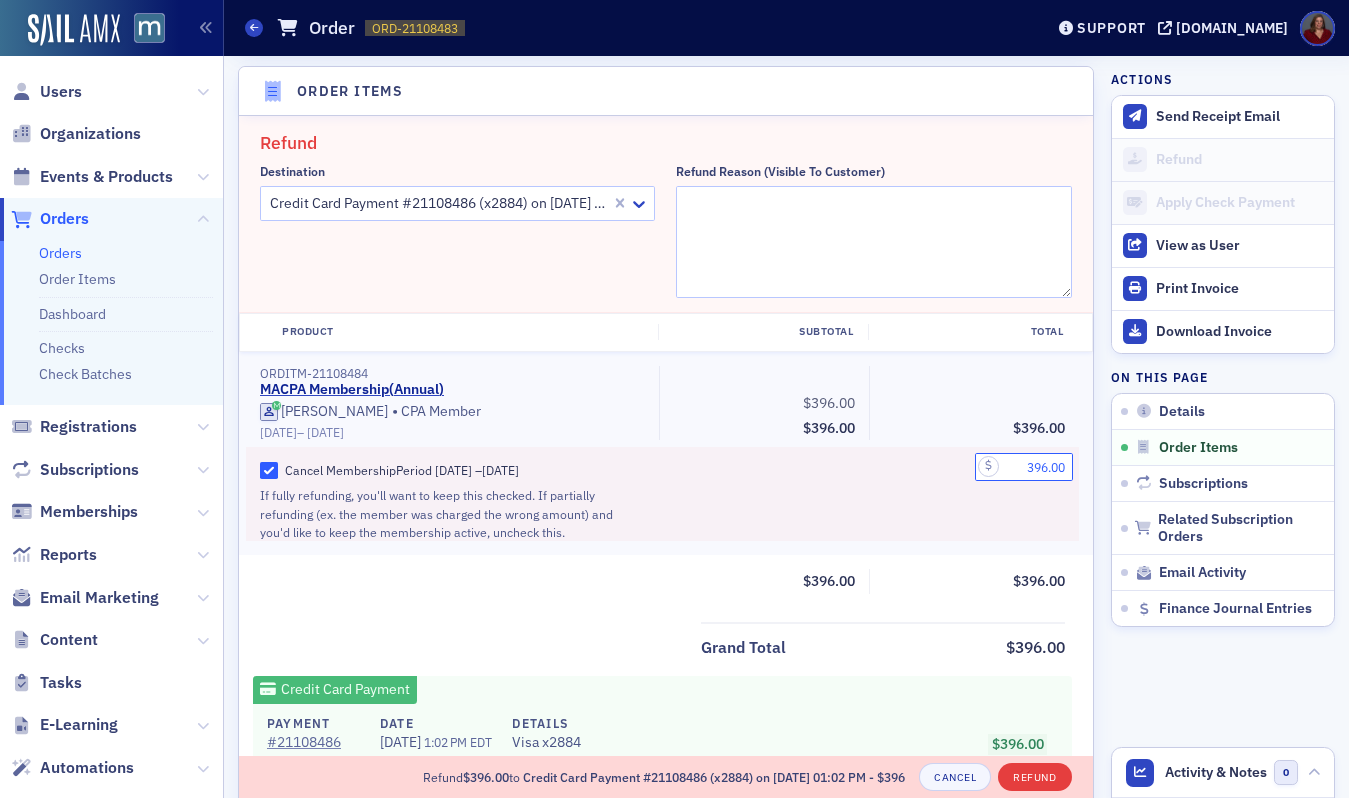type on "396.00" 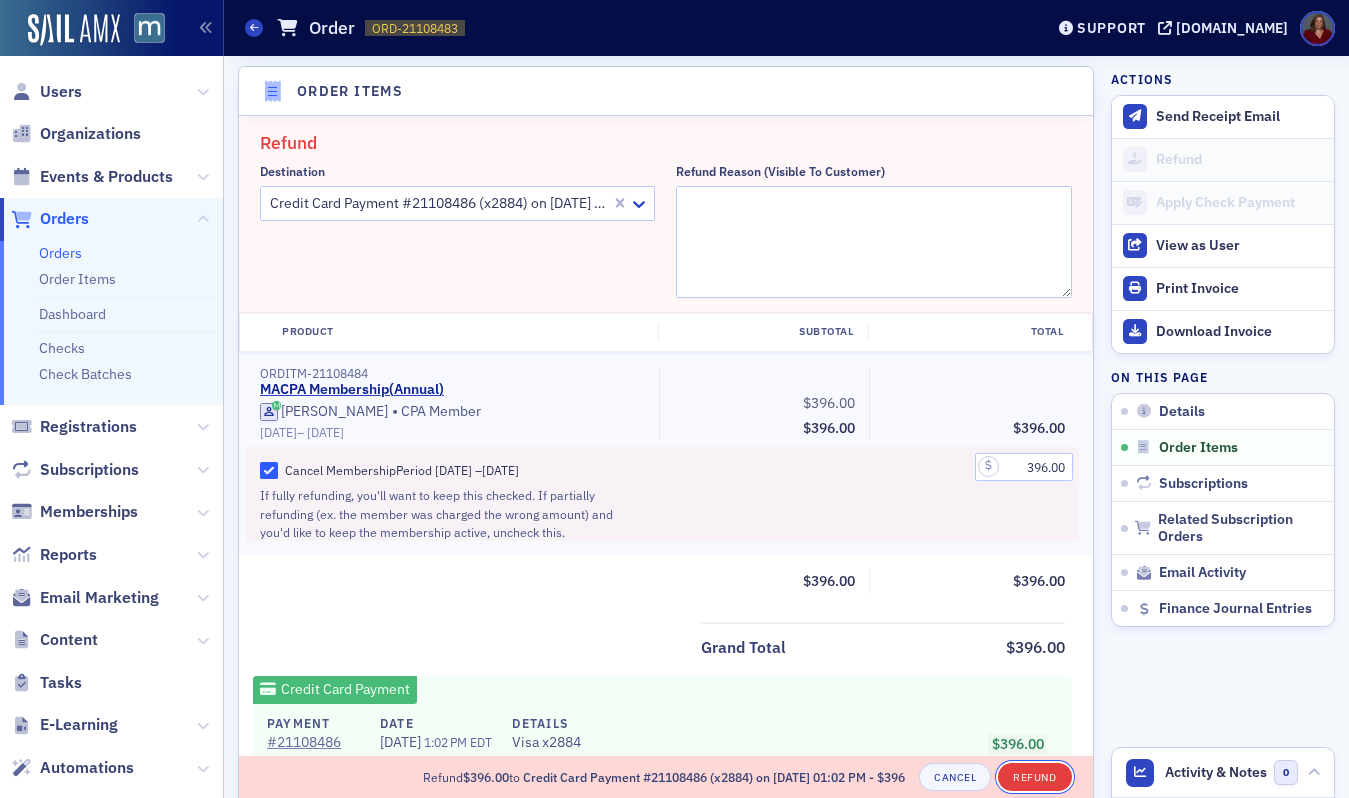 click on "Refund" 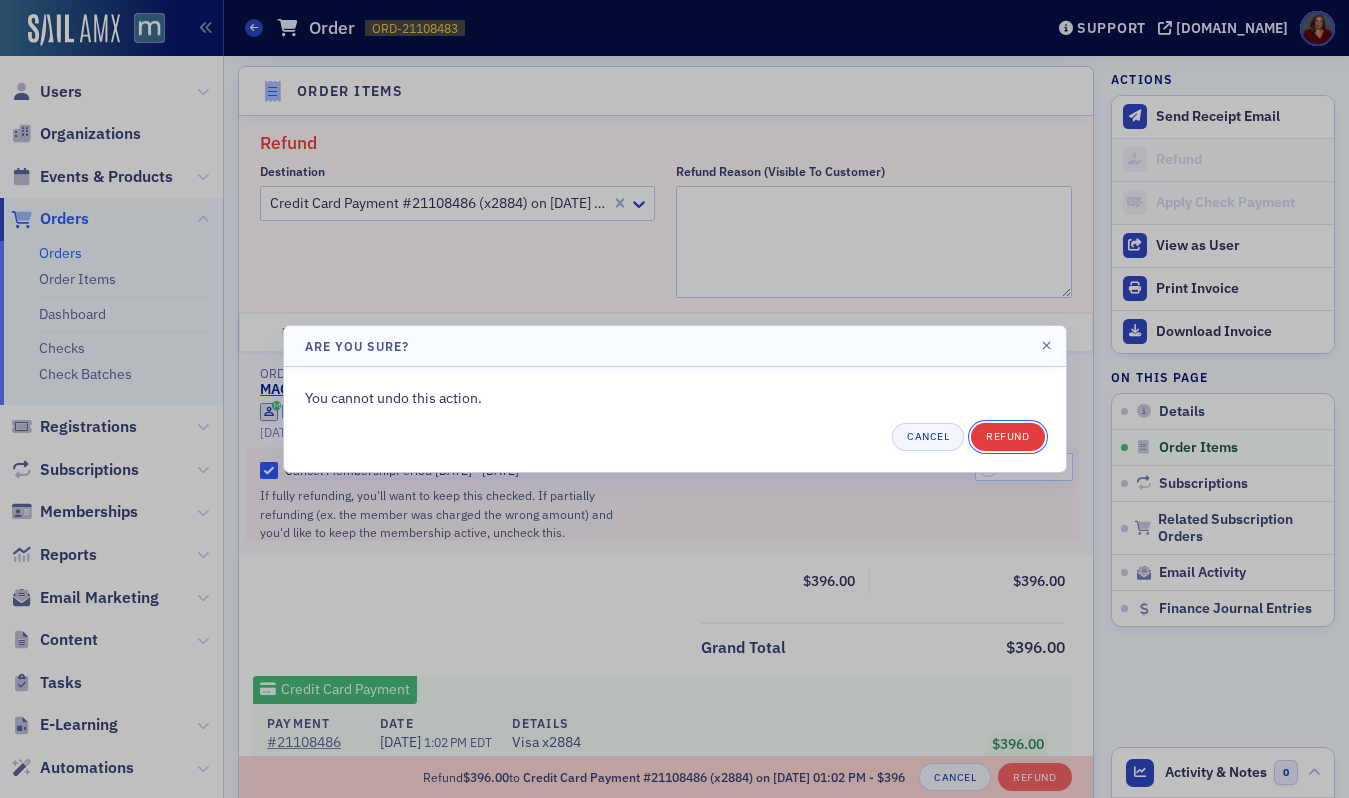 click on "Refund" at bounding box center (1007, 437) 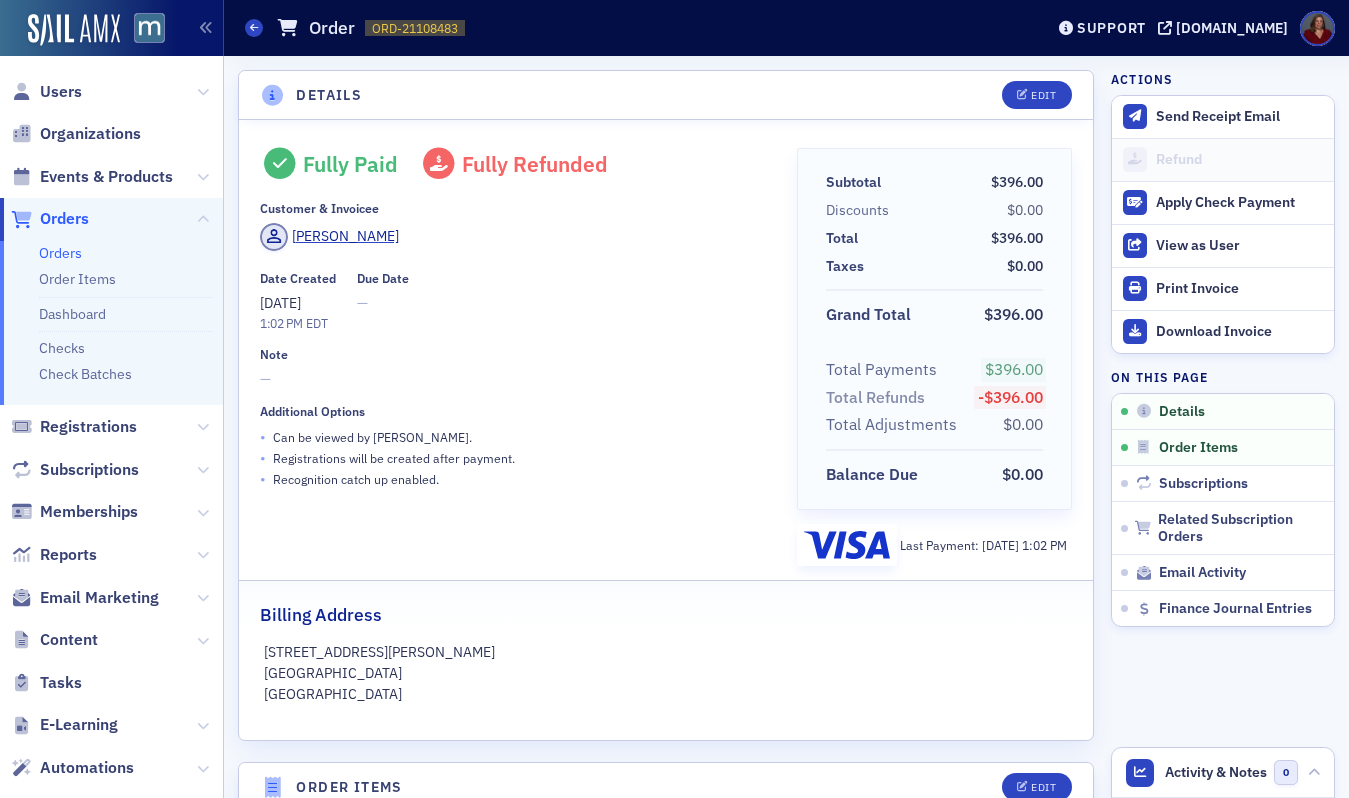 scroll, scrollTop: 0, scrollLeft: 0, axis: both 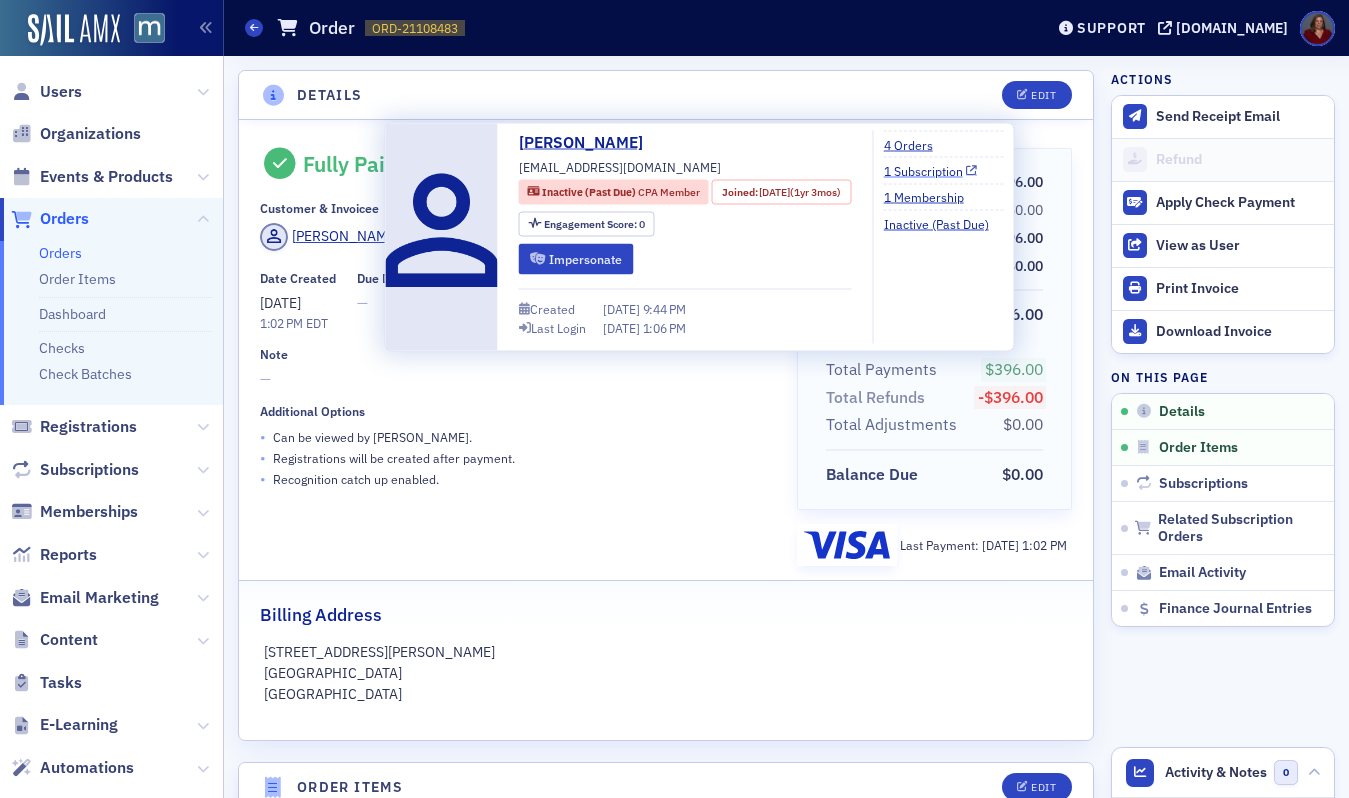 click on "1   Subscription" at bounding box center (931, 170) 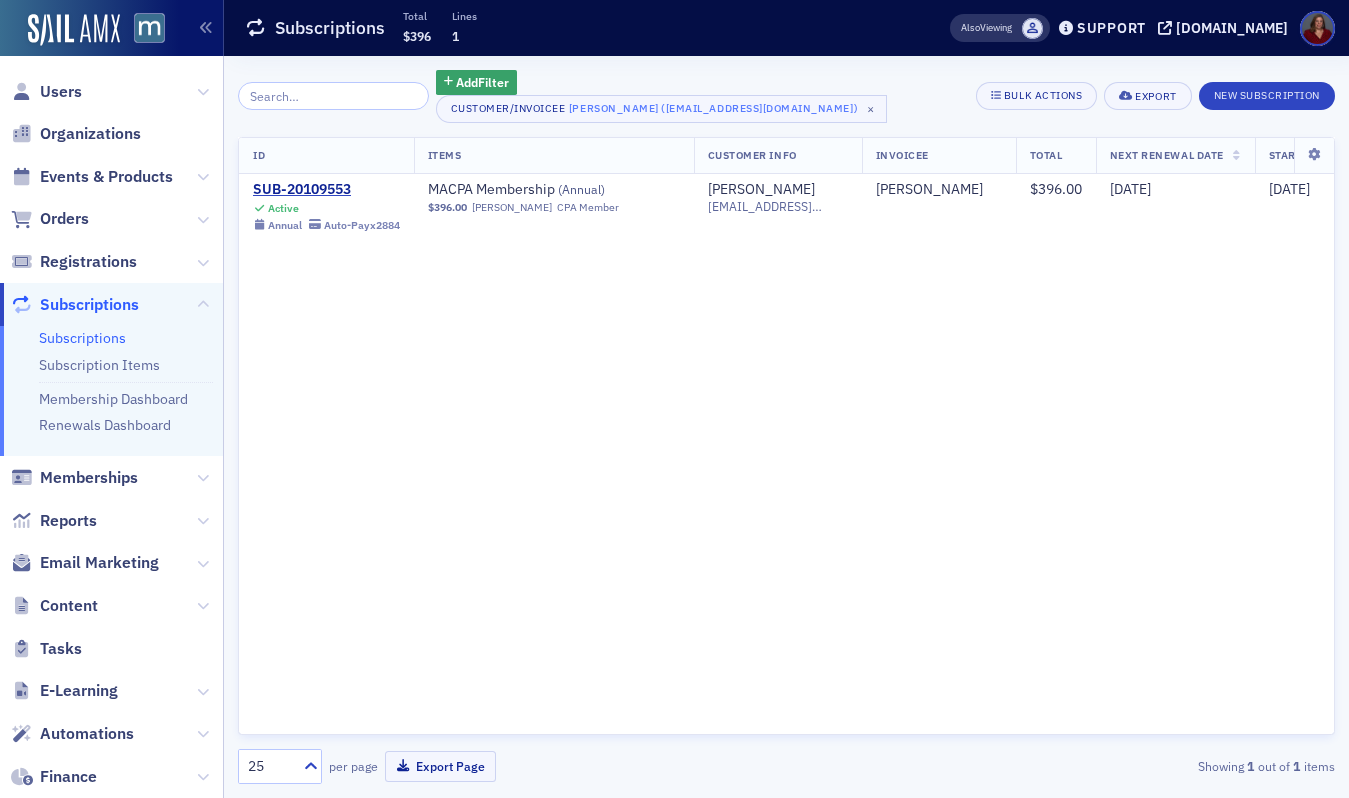 scroll, scrollTop: 0, scrollLeft: 0, axis: both 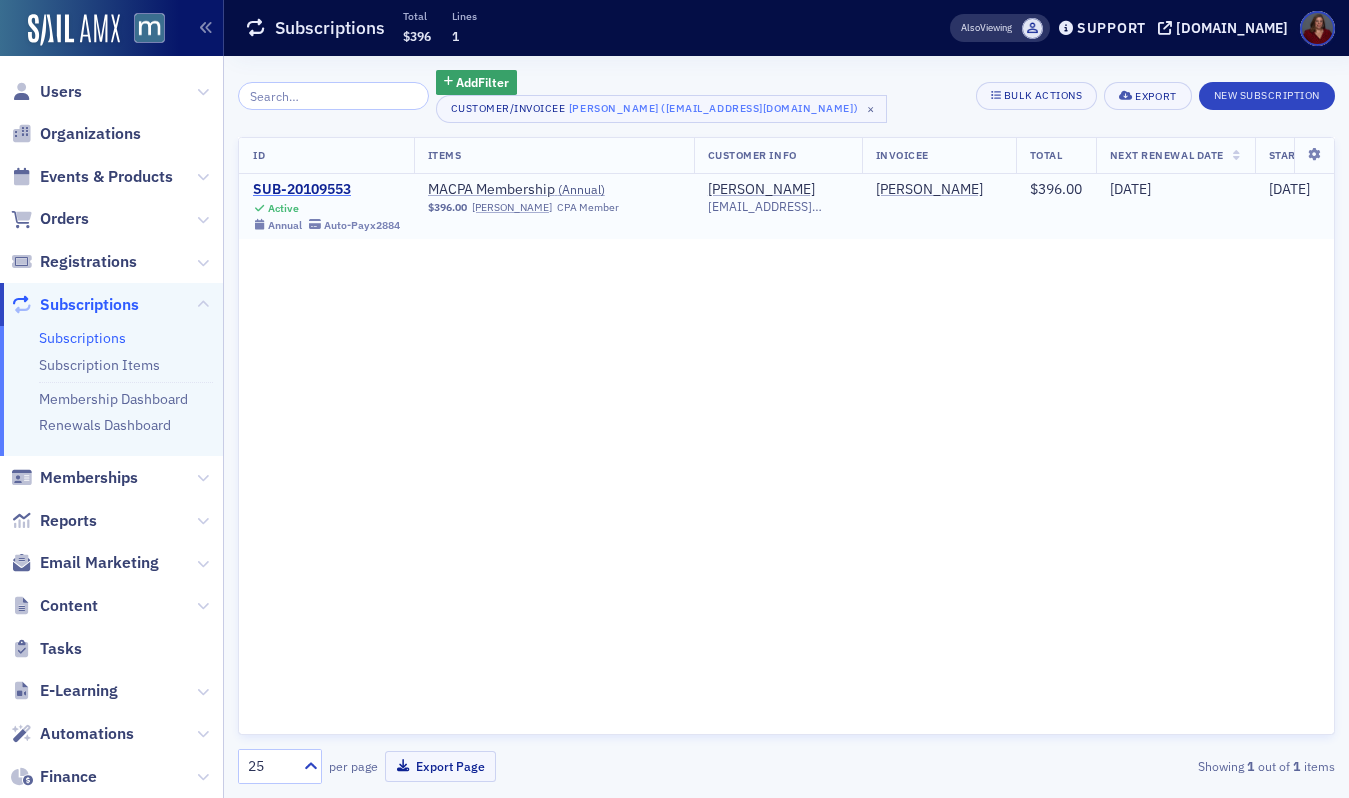 click on "SUB-20109553" 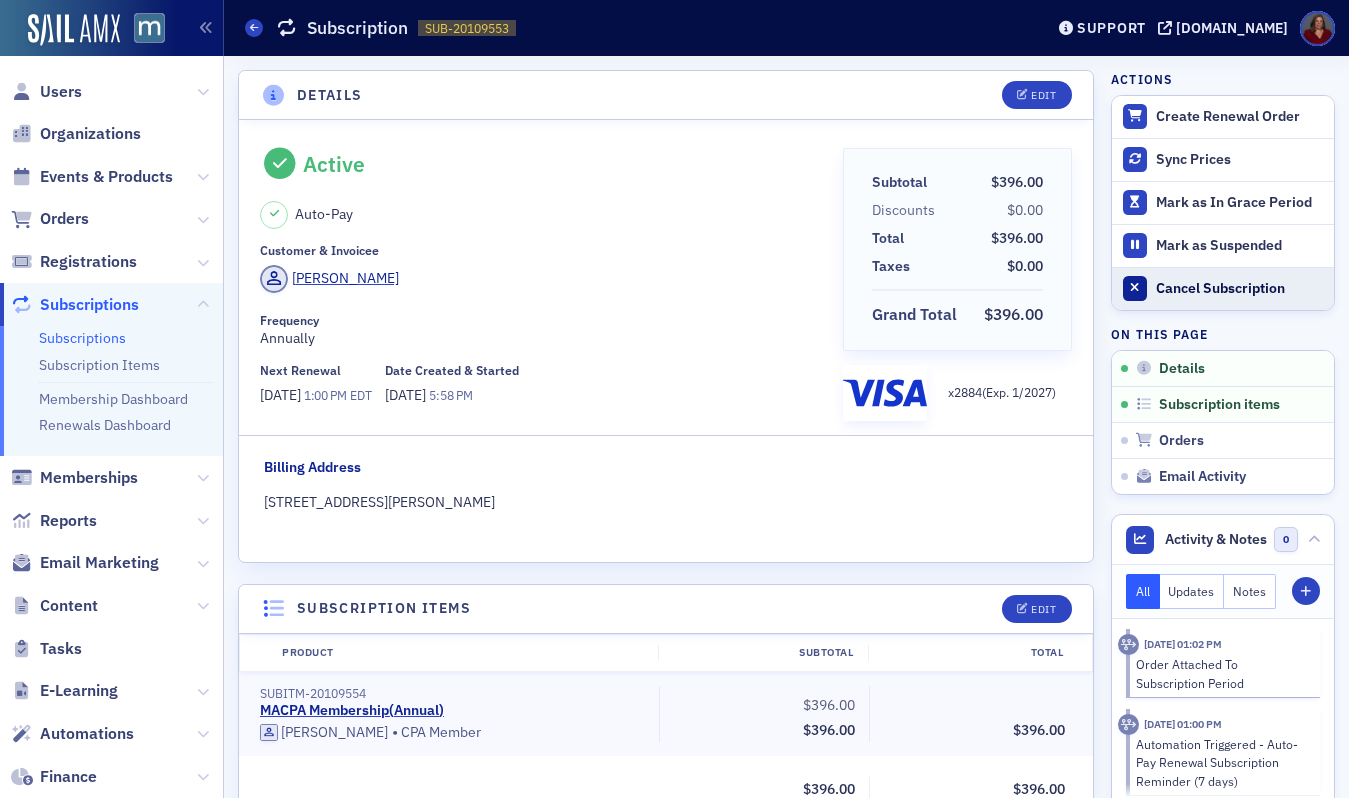 click on "Cancel Subscription" 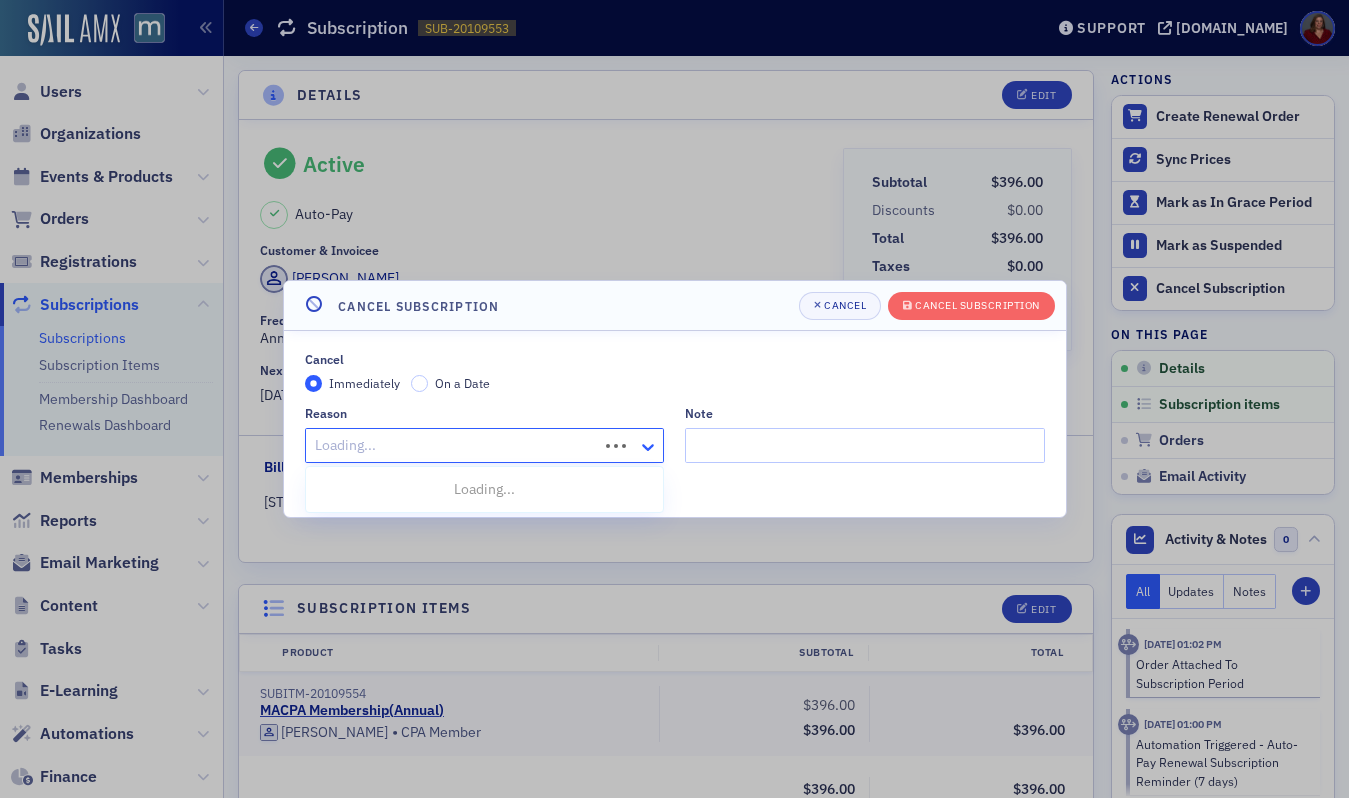 click 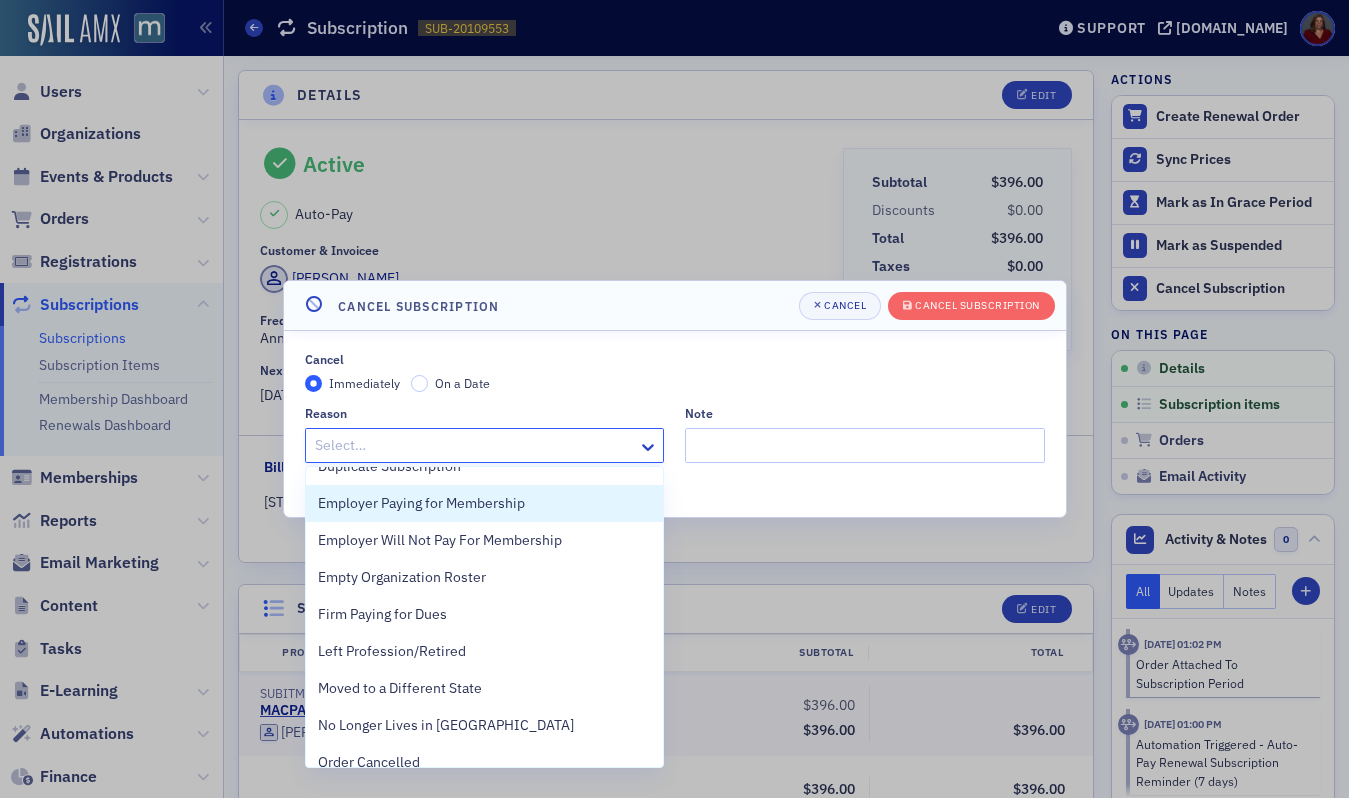 scroll, scrollTop: 182, scrollLeft: 0, axis: vertical 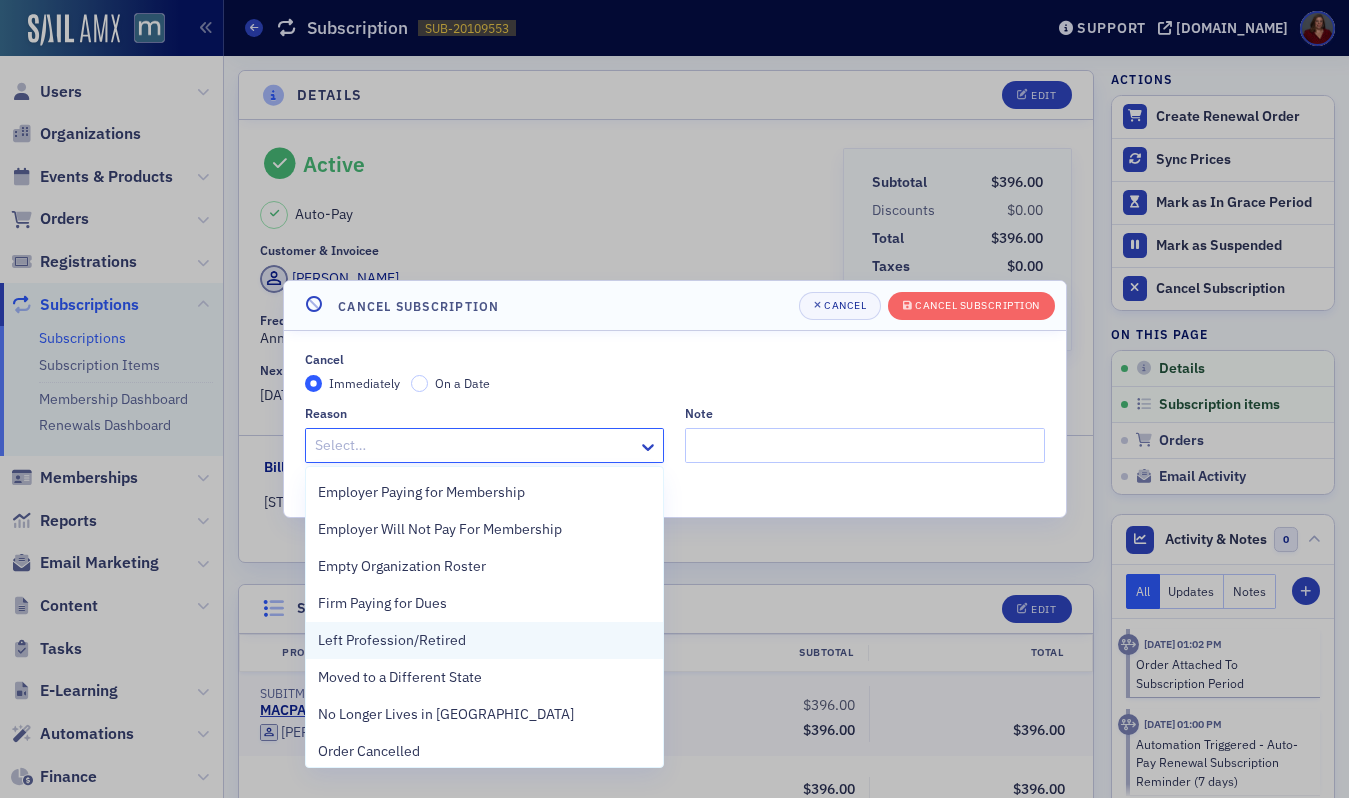 click on "Left Profession/Retired" at bounding box center (392, 640) 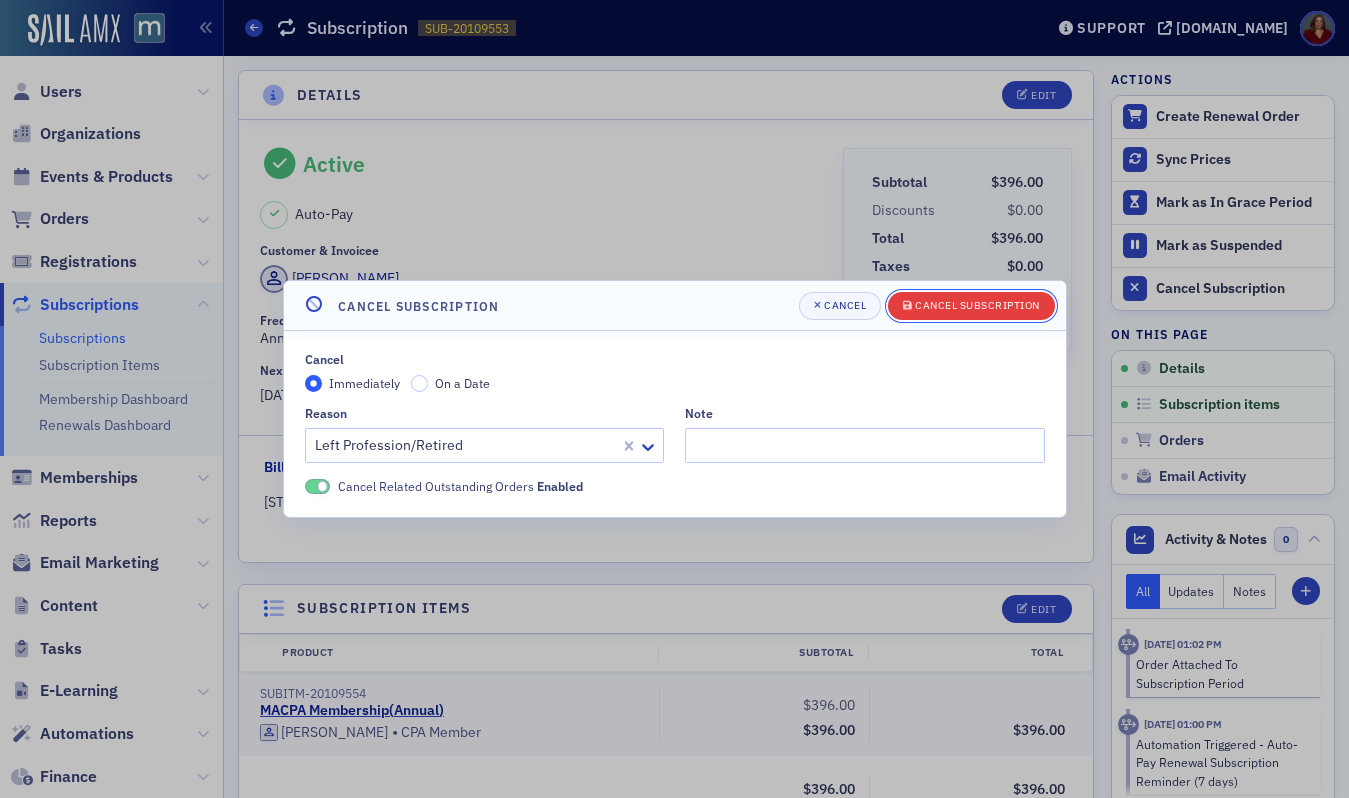 click on "Cancel Subscription" at bounding box center [977, 305] 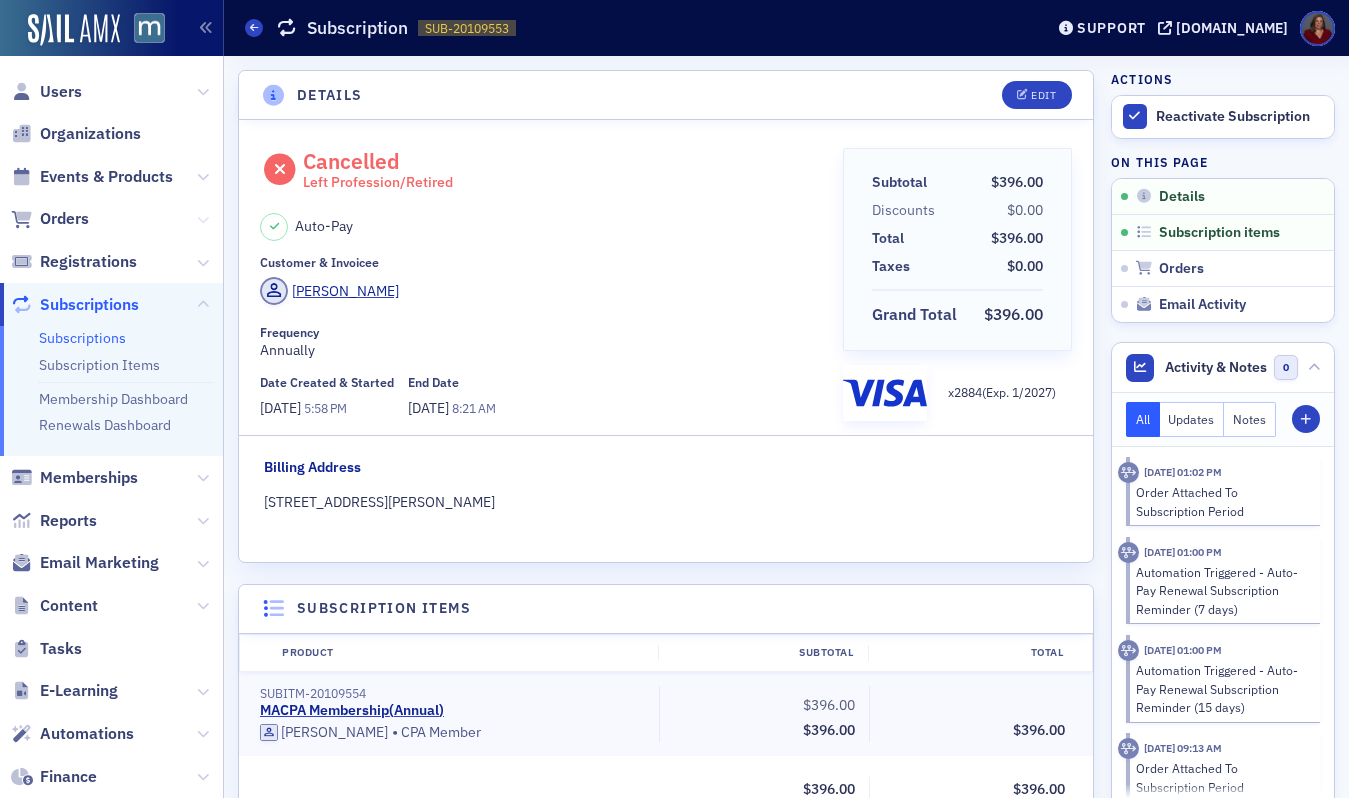 click 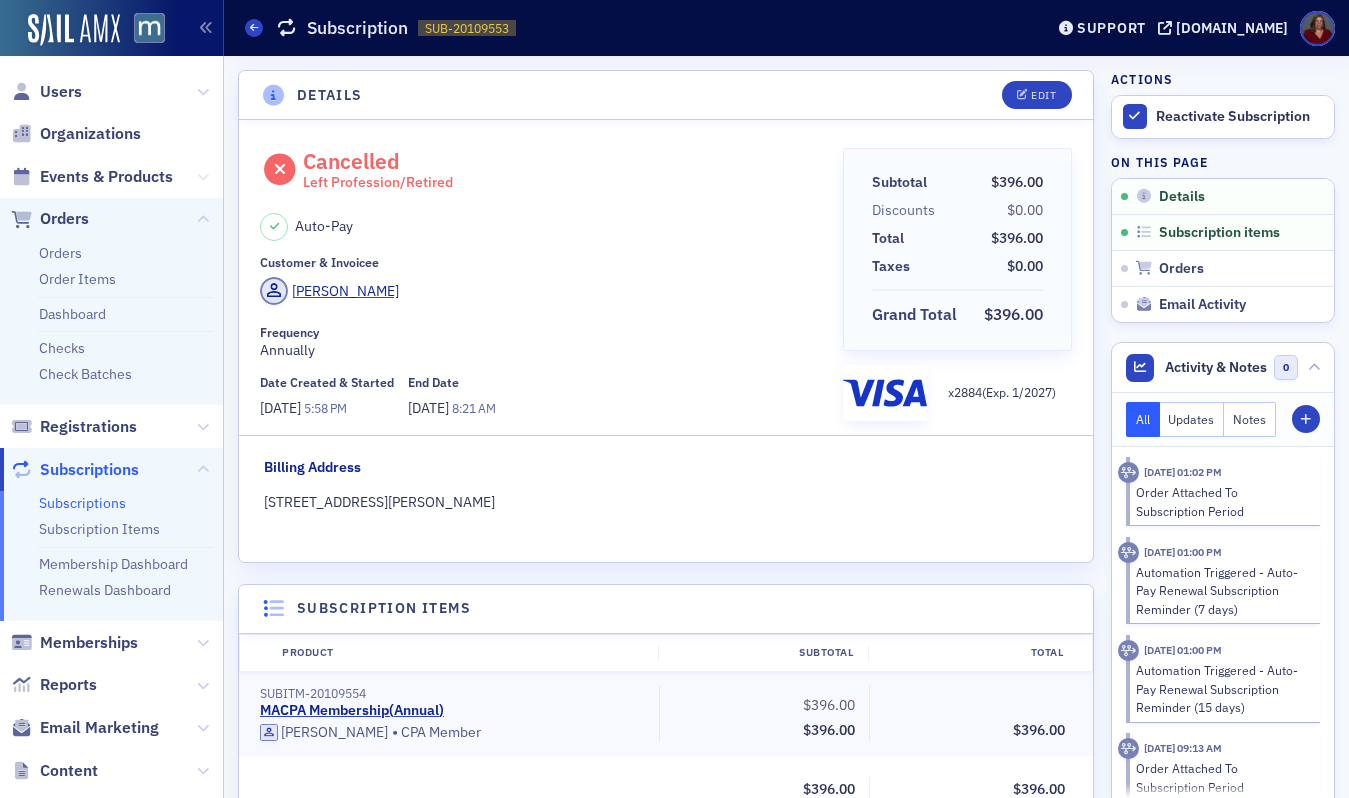 click 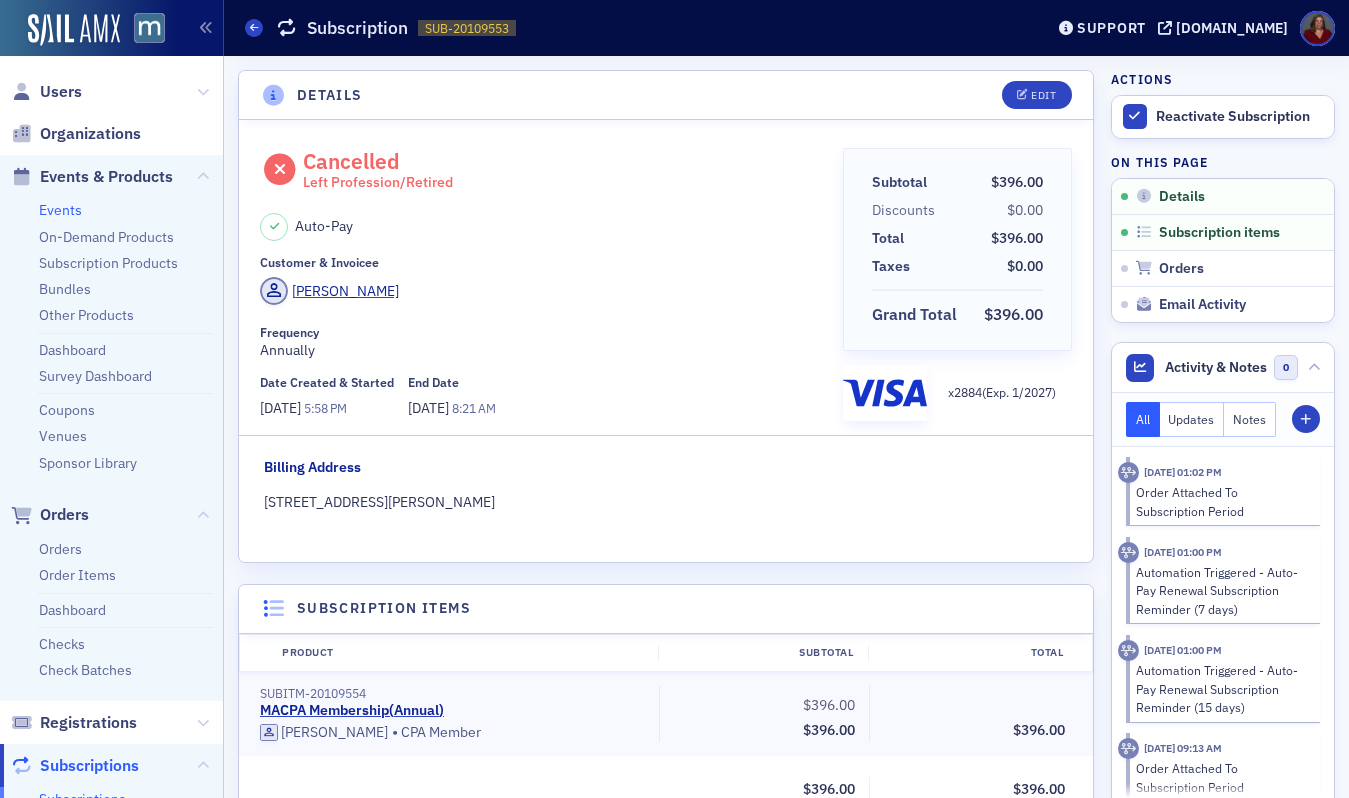 click on "Events" 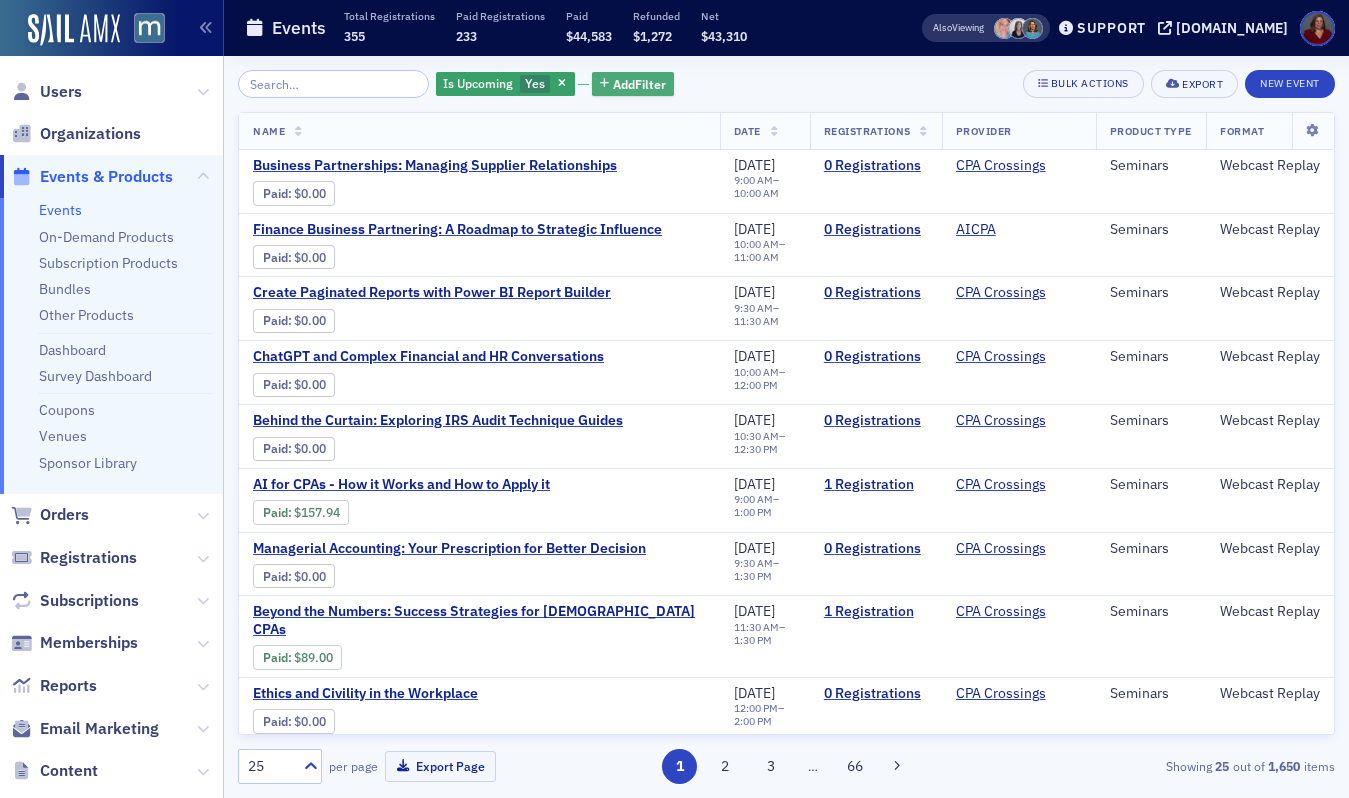 click on "Add  Filter" 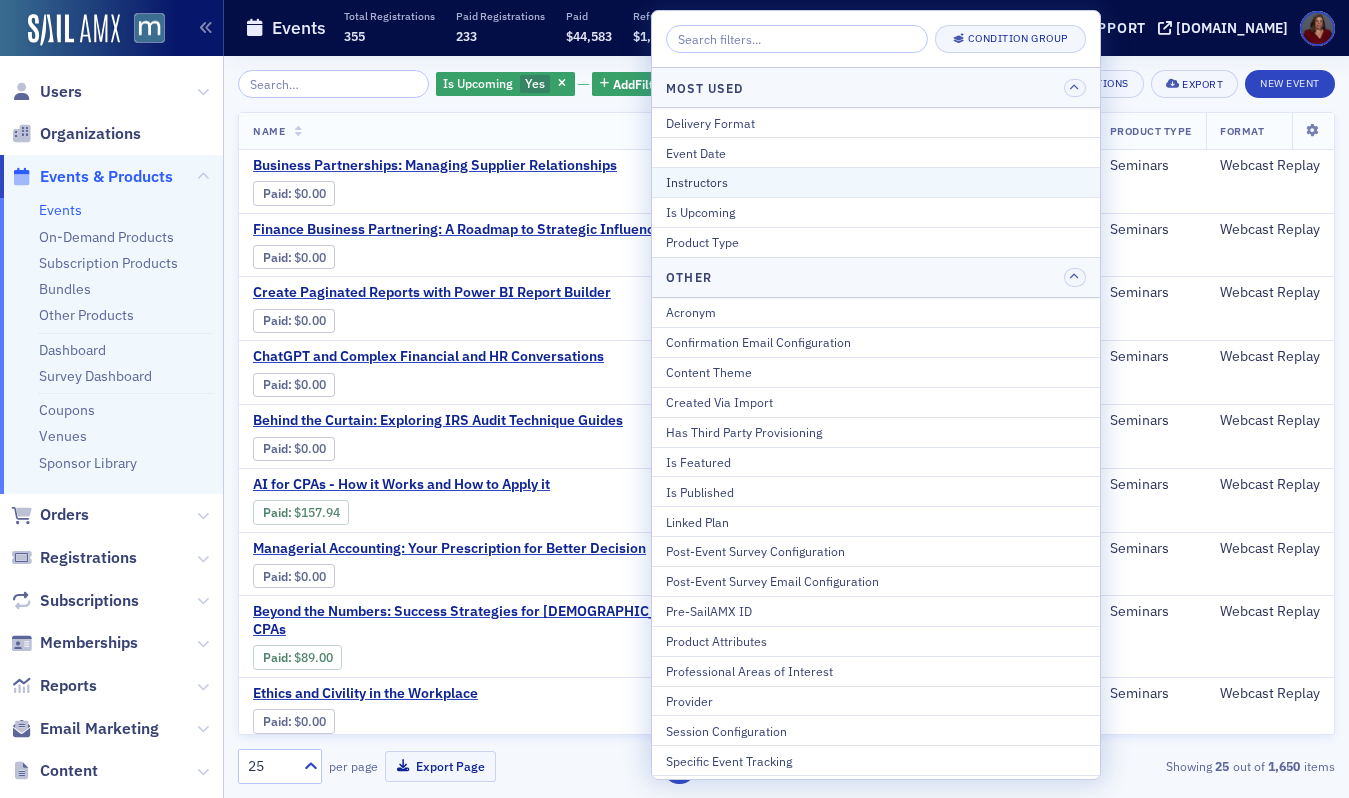 click on "Instructors" at bounding box center [876, 182] 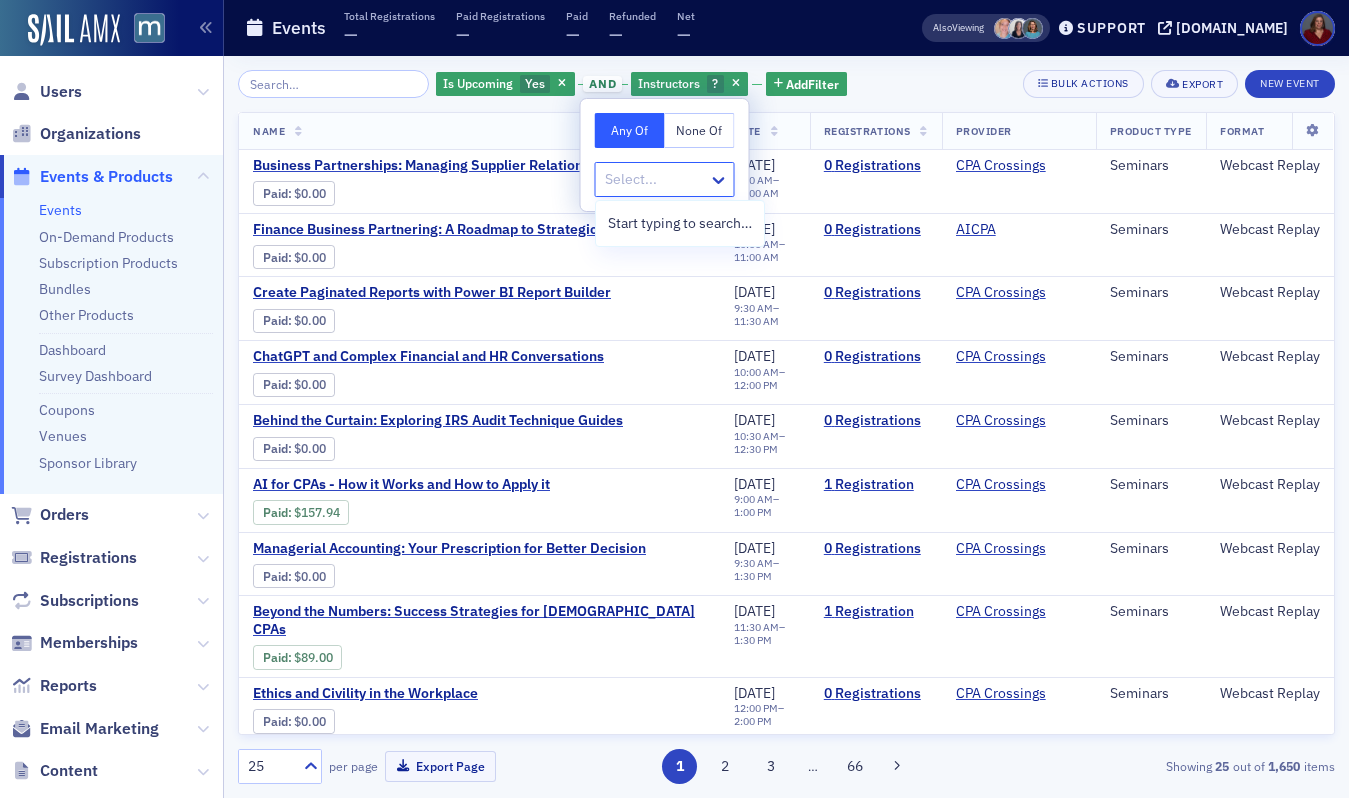 click at bounding box center [655, 179] 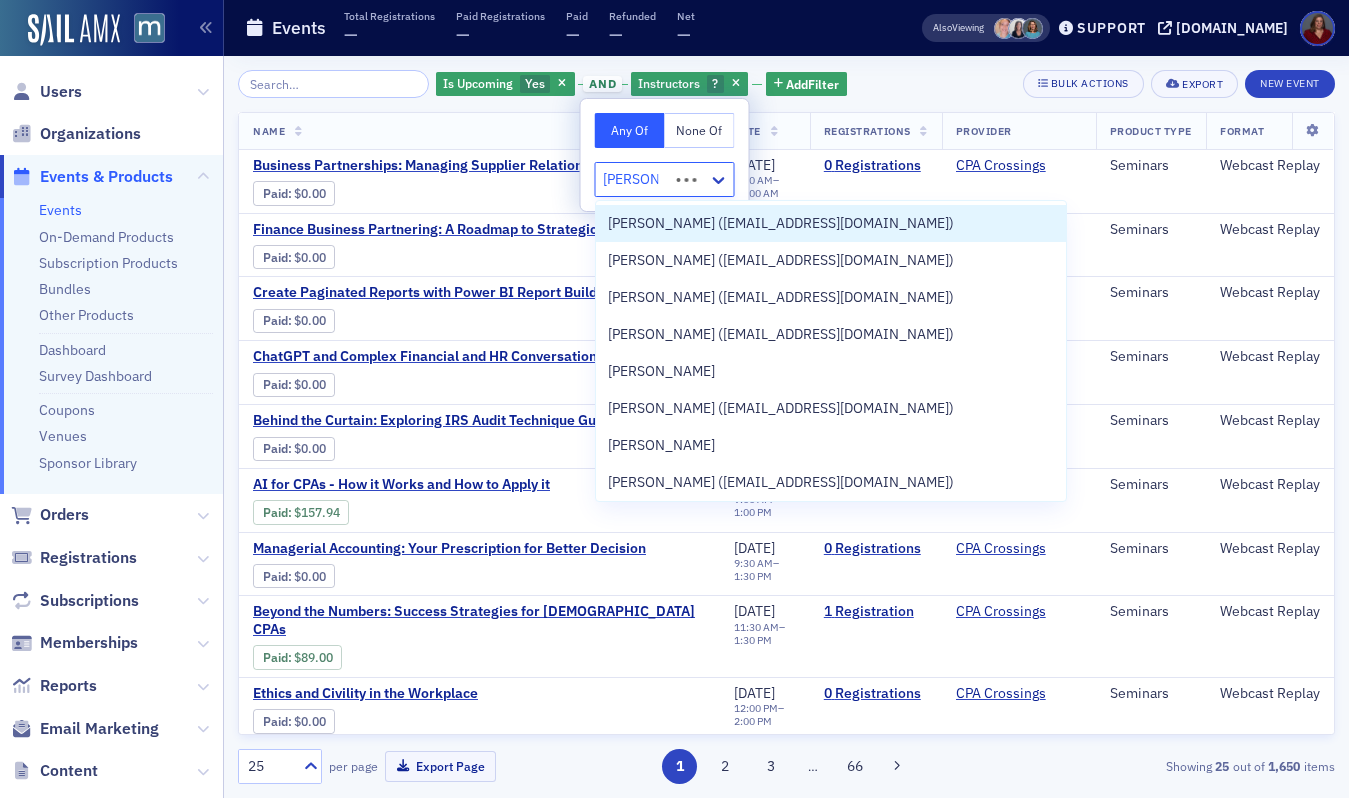 type on "Bill Sheri" 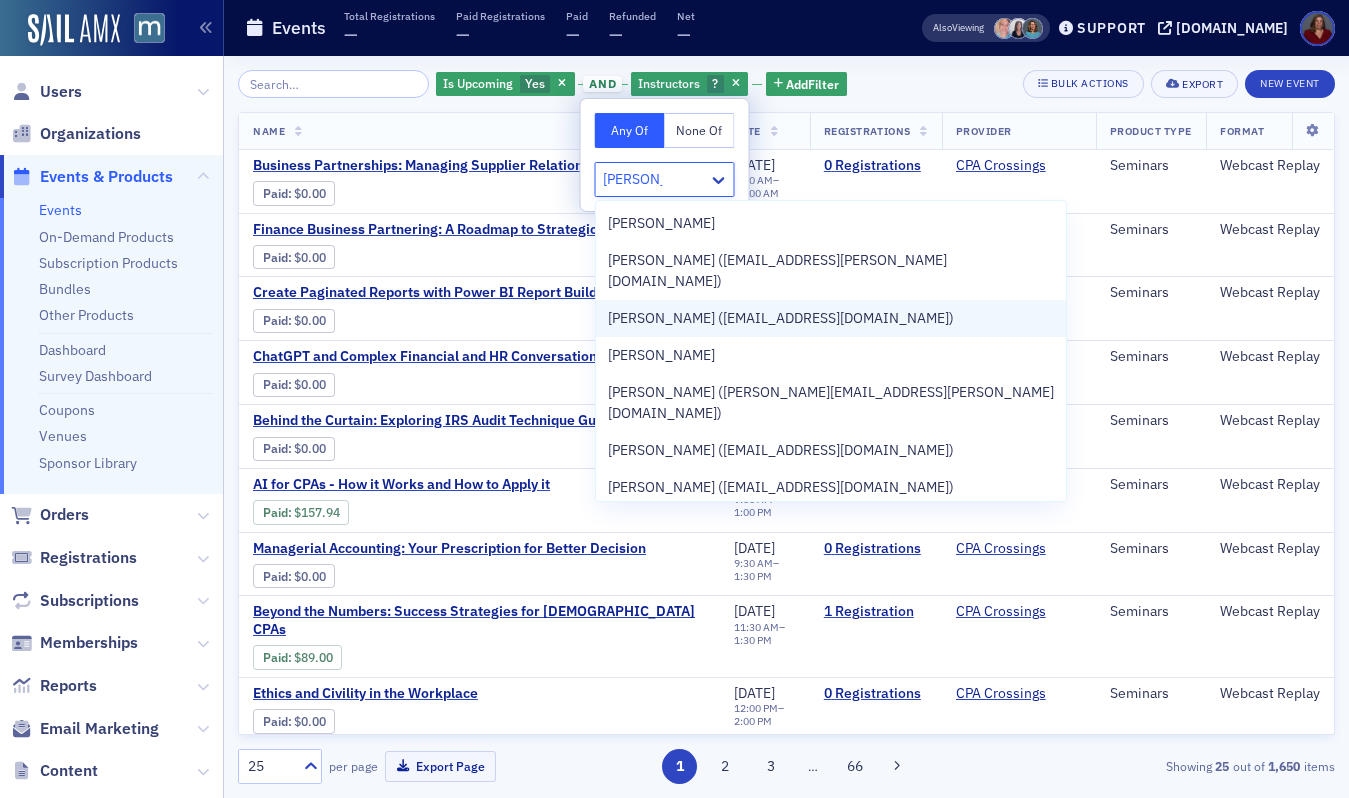 click on "Bill Sheridan (bill@macpa.org)" at bounding box center [781, 318] 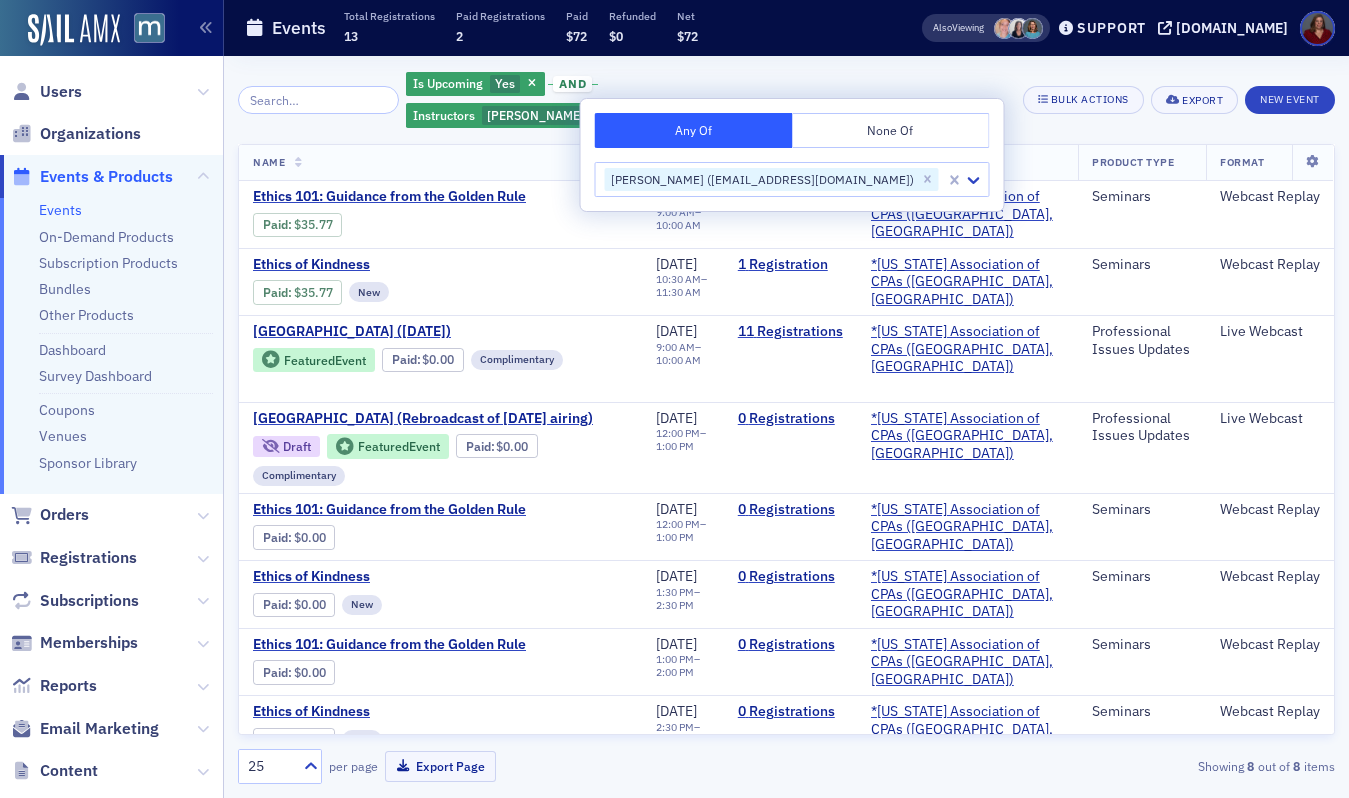 click on "Is Upcoming Yes and Instructors Bill Sheridan (bill@macpa.org) Add  Filter Bulk Actions Export New Event Name   Date   Registrations   Provider   Product Type   Format   Ethics 101: Guidance from the Golden Rule Paid :  $35.77 EVT-20884659 Event  Page 7/17/2025 9:00 AM  –  10:00 AM 1   Registration *Maryland Association of CPAs (Timonium, MD) Seminars Webcast Replay Ethics of Kindness Paid :  $35.77 New EVT-20949814 Event  Page 7/17/2025 10:30 AM  –  11:30 AM 1   Registration *Maryland Association of CPAs (Timonium, MD) Seminars Webcast Replay MACPA Town Hall (July 2025) Featured  Event Paid :  $0.00 Complimentary EVT-21100490 Event  Page 7/23/2025 9:00 AM  –  10:00 AM 11   Registrations *Maryland Association of CPAs (Timonium, MD) Professional Issues Updates Live Webcast MACPA Town Hall (Rebroadcast of July 2025 airing) Draft Featured  Event Paid :  $0.00 Complimentary EVT-21109578 Event  Page 7/23/2025 12:00 PM  –  1:00 PM 0   Registrations *Maryland Association of CPAs (Timonium, MD) Live Webcast 0" 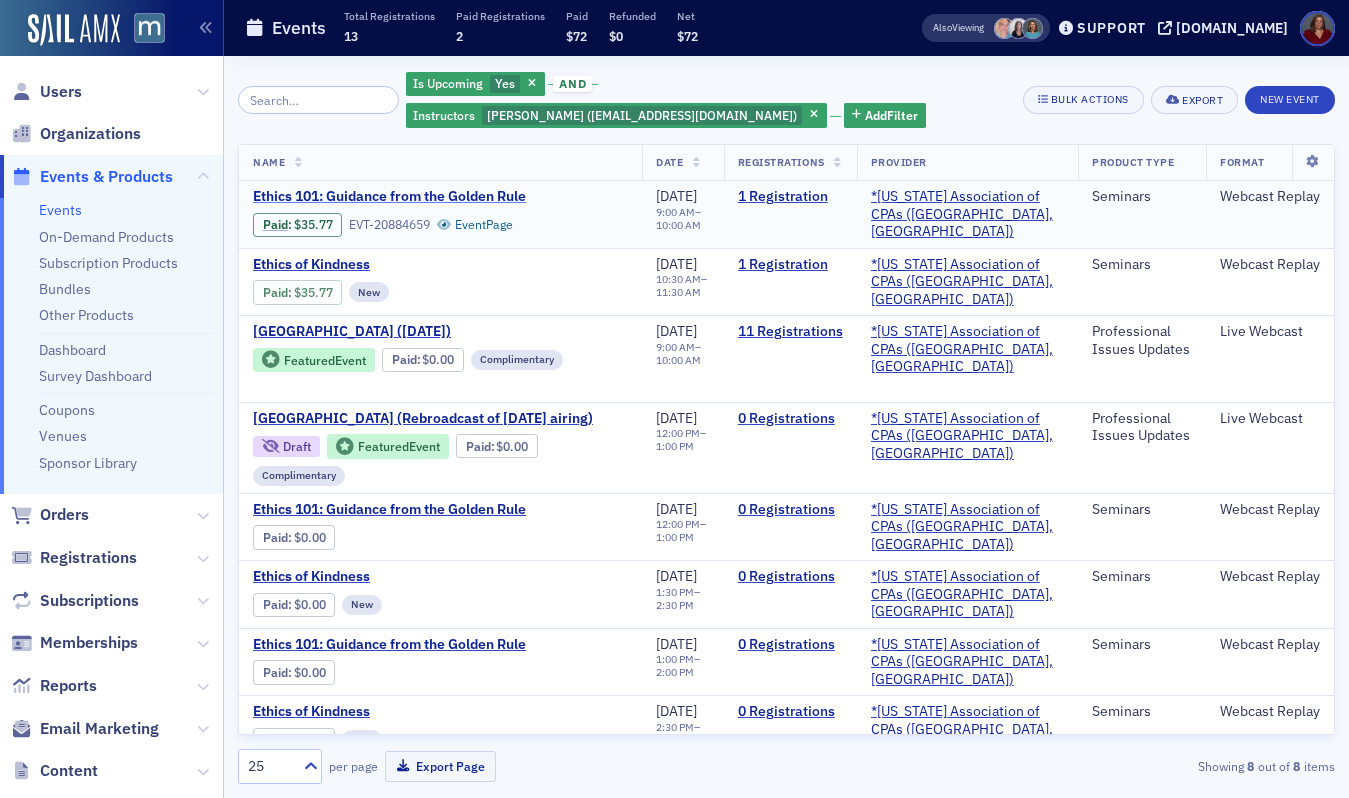 click on "Ethics 101: Guidance from the Golden Rule" 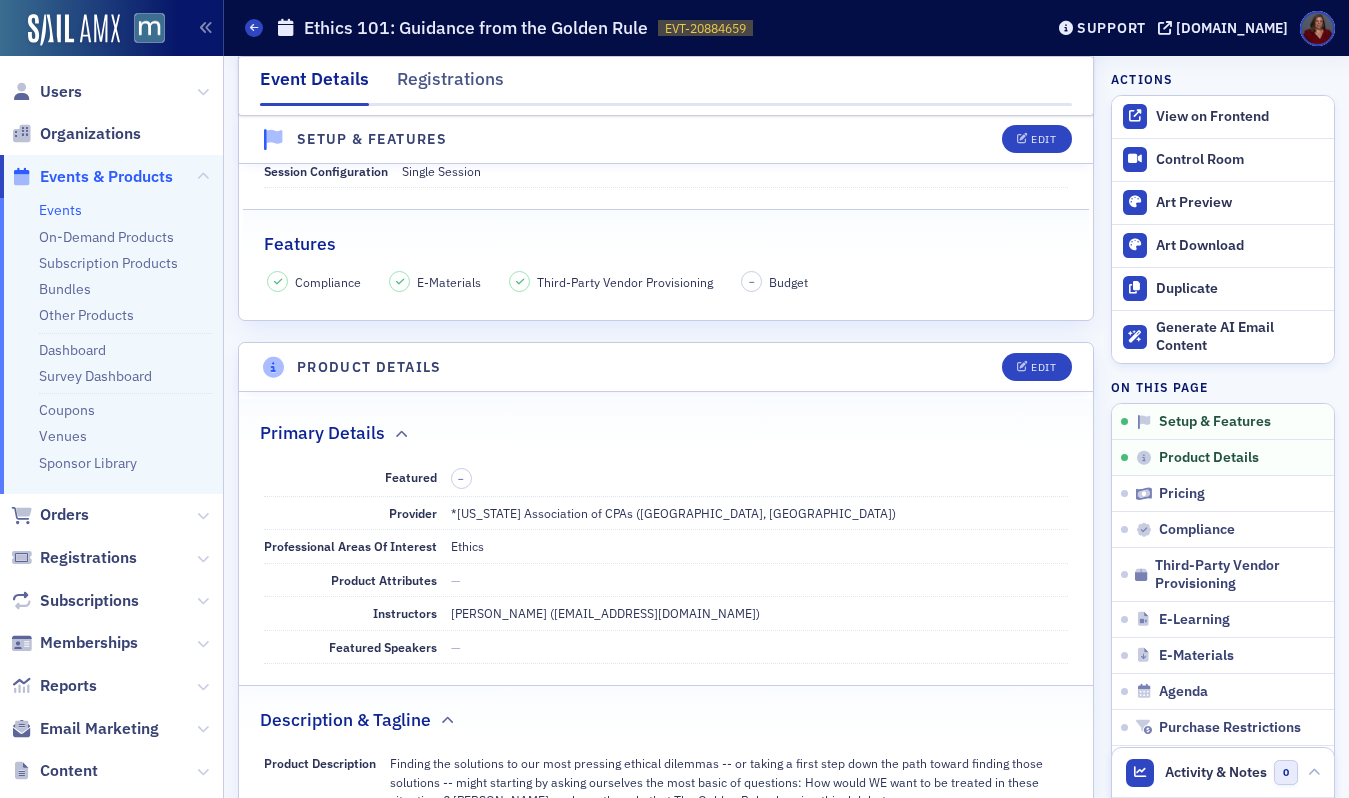 scroll, scrollTop: 0, scrollLeft: 0, axis: both 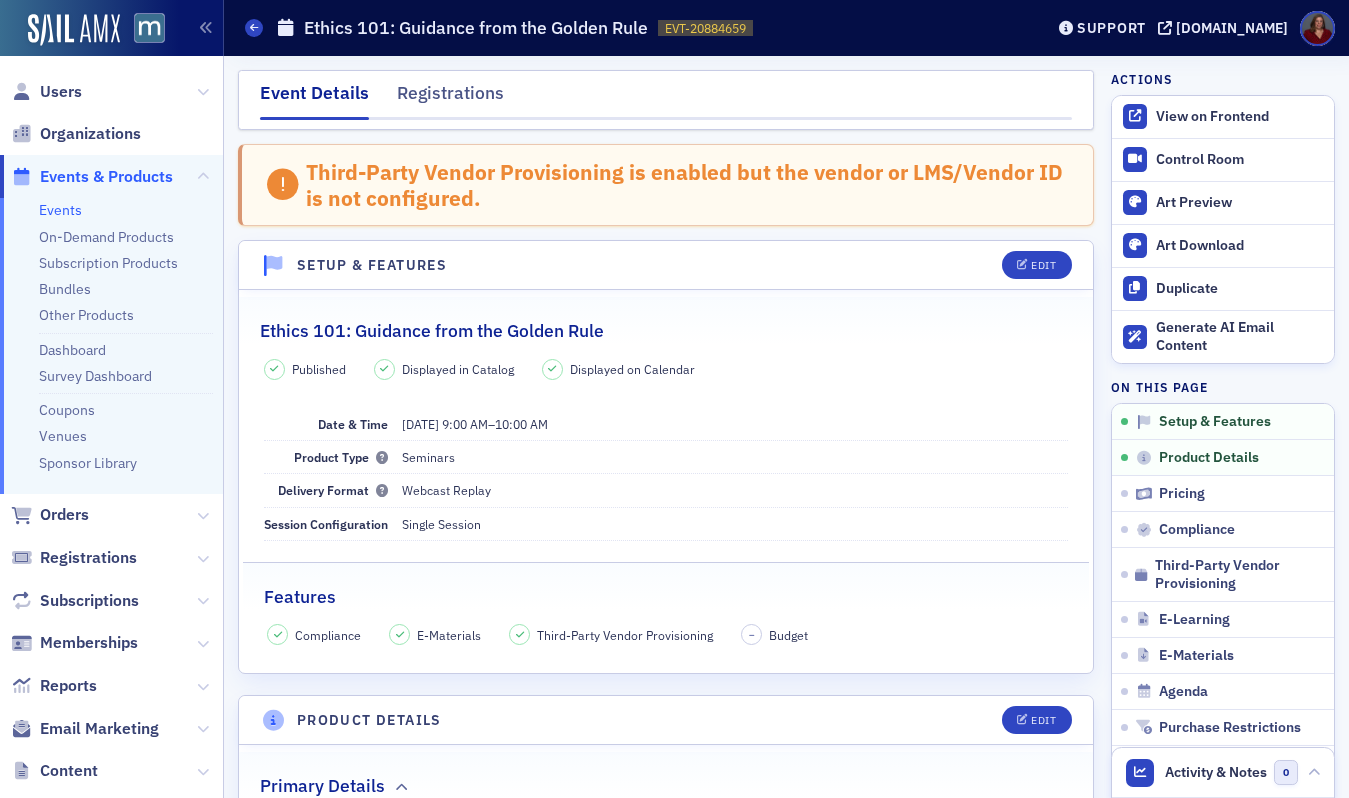 click on "Single Session" 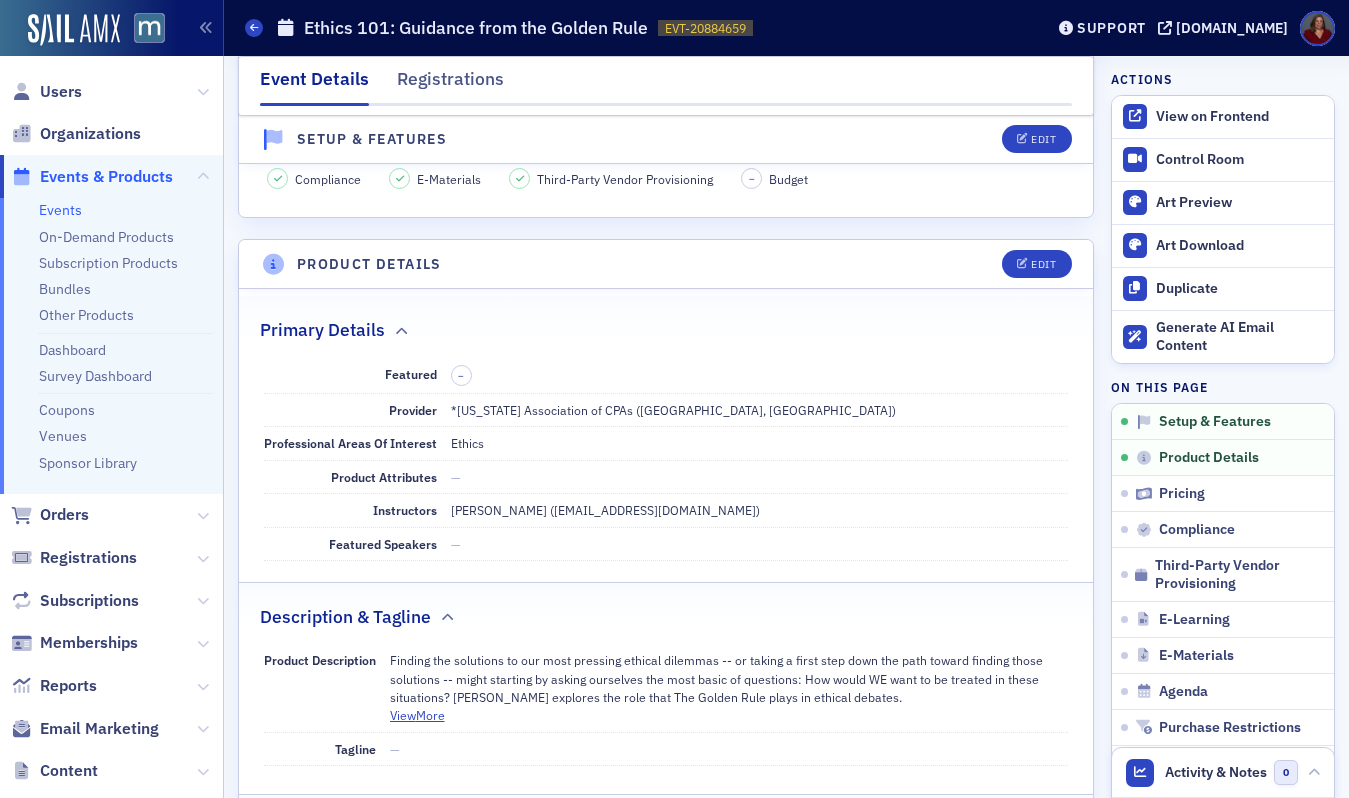 scroll, scrollTop: 0, scrollLeft: 0, axis: both 